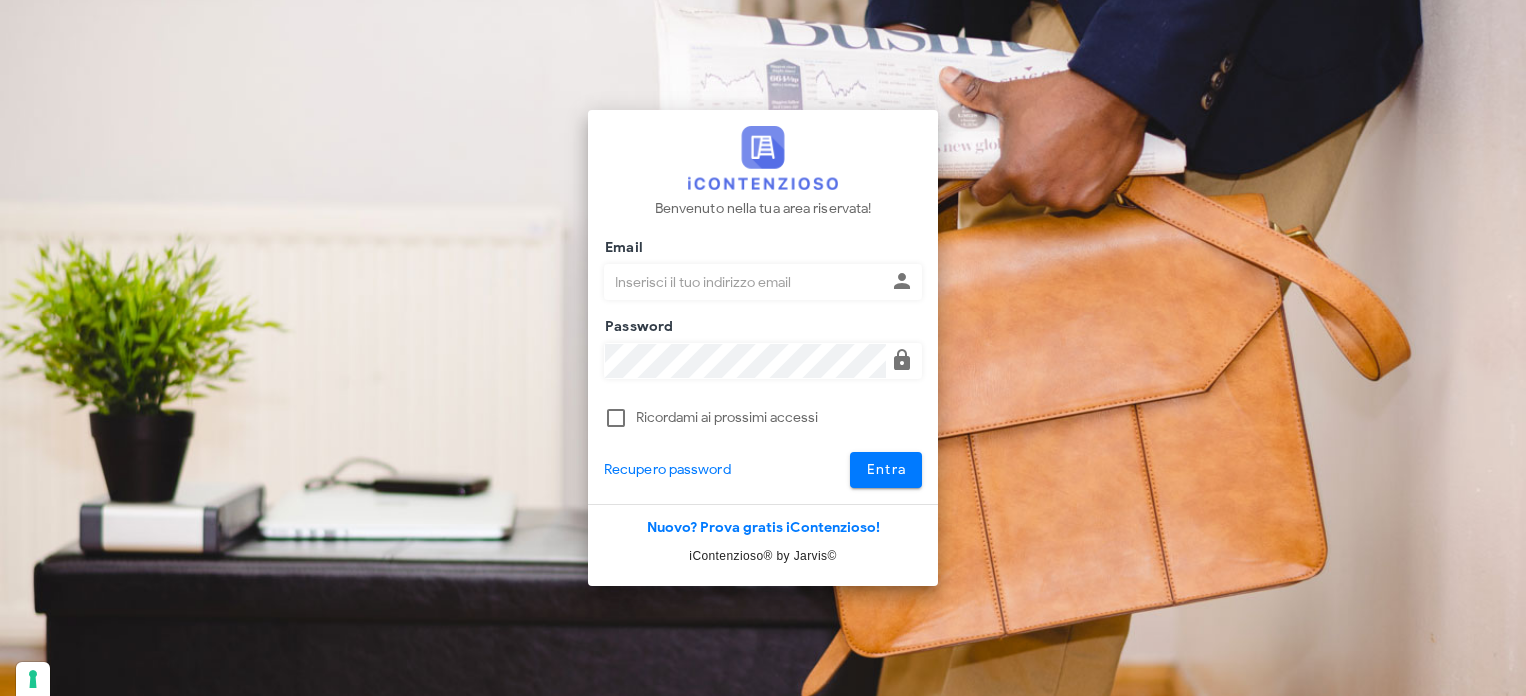 scroll, scrollTop: 0, scrollLeft: 0, axis: both 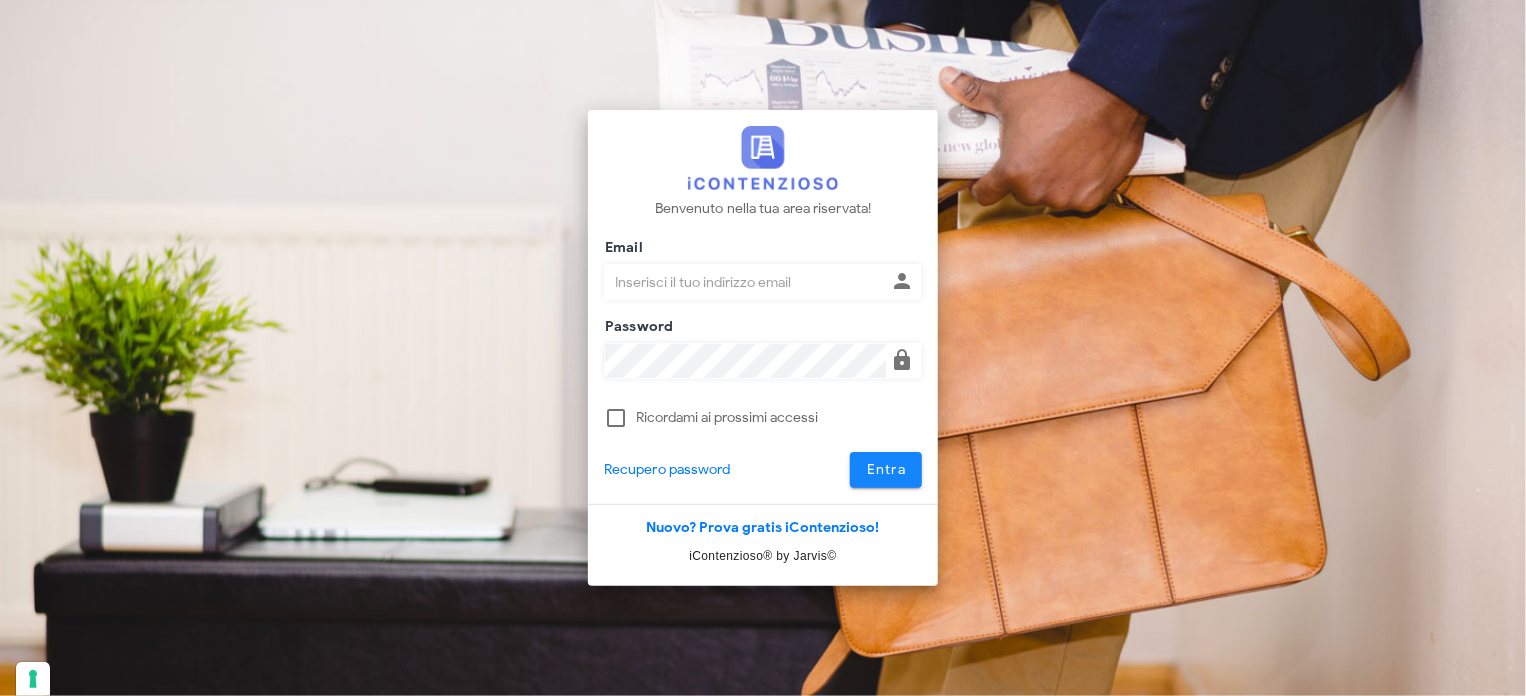 type on "avvocatobrunomaviglia@gmail.com" 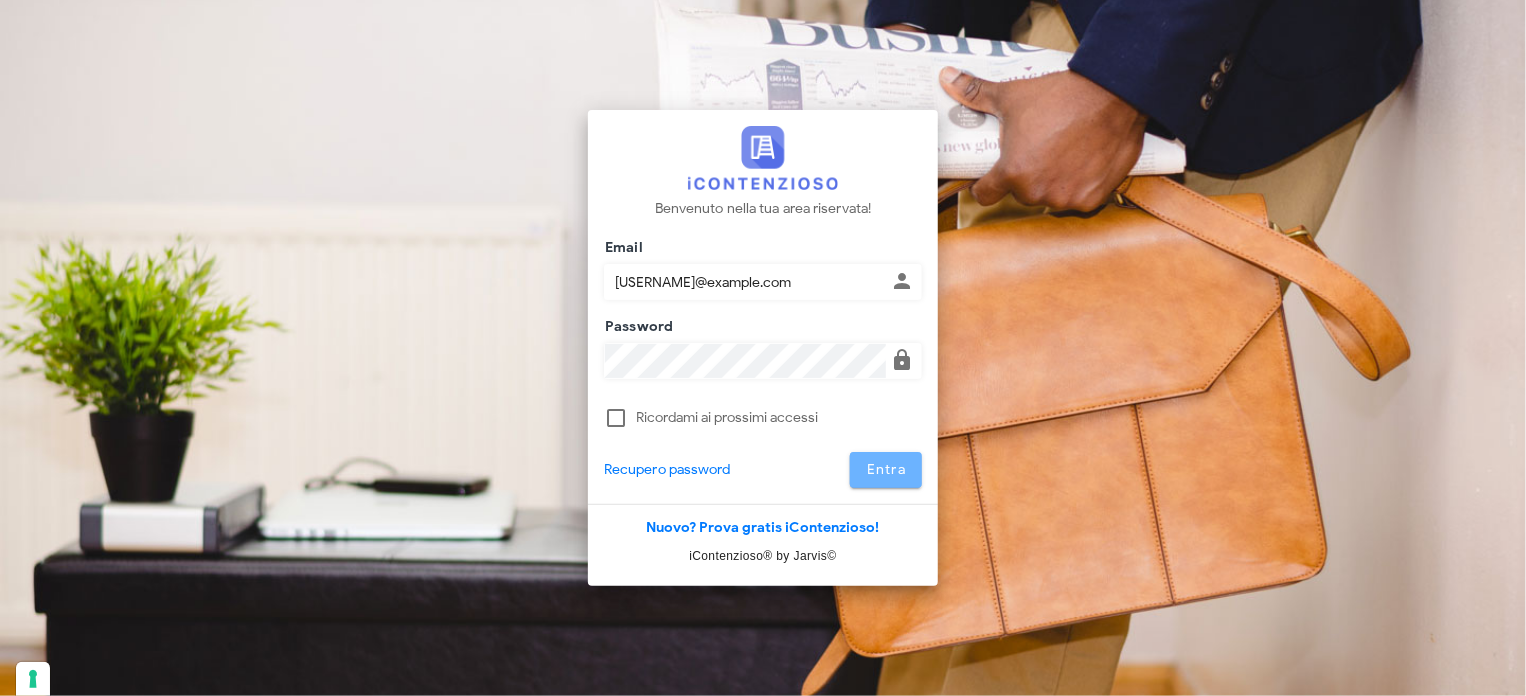 click on "Entra" at bounding box center [886, 469] 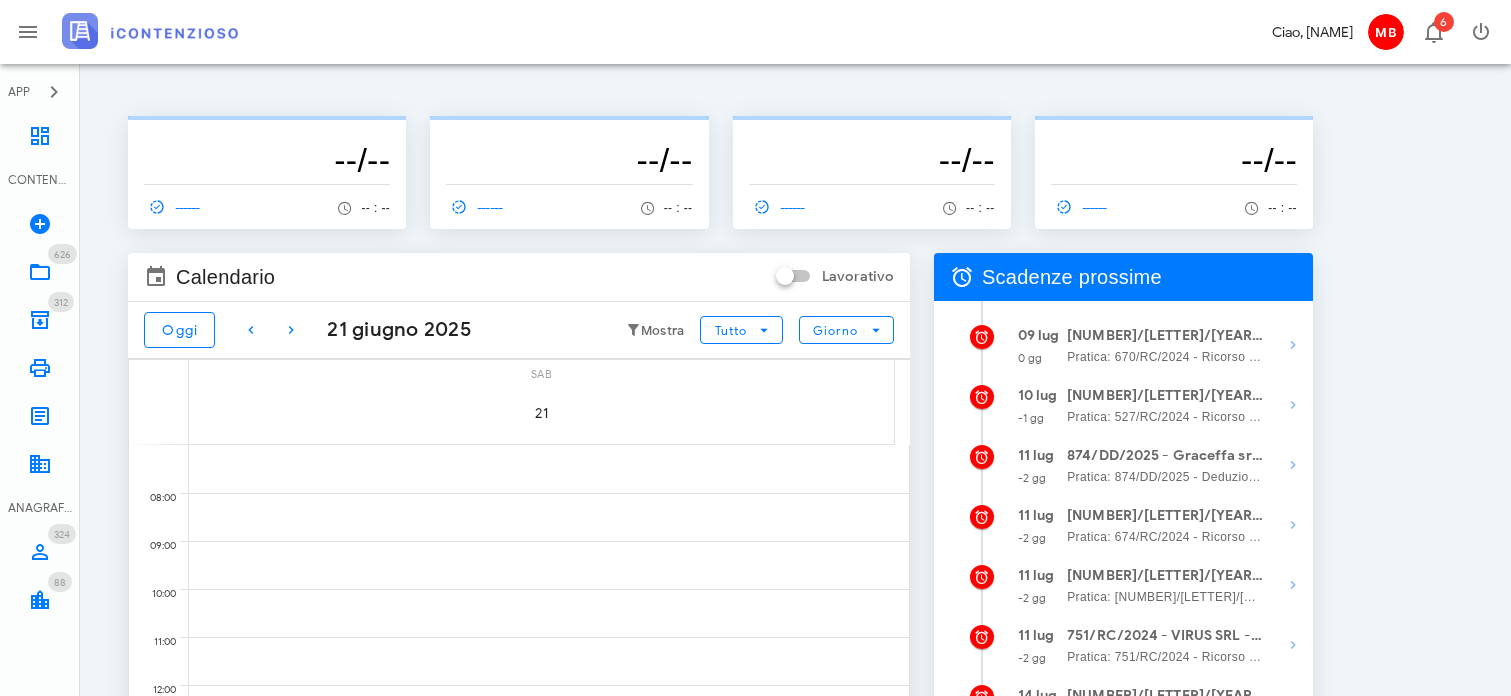 scroll, scrollTop: 0, scrollLeft: 0, axis: both 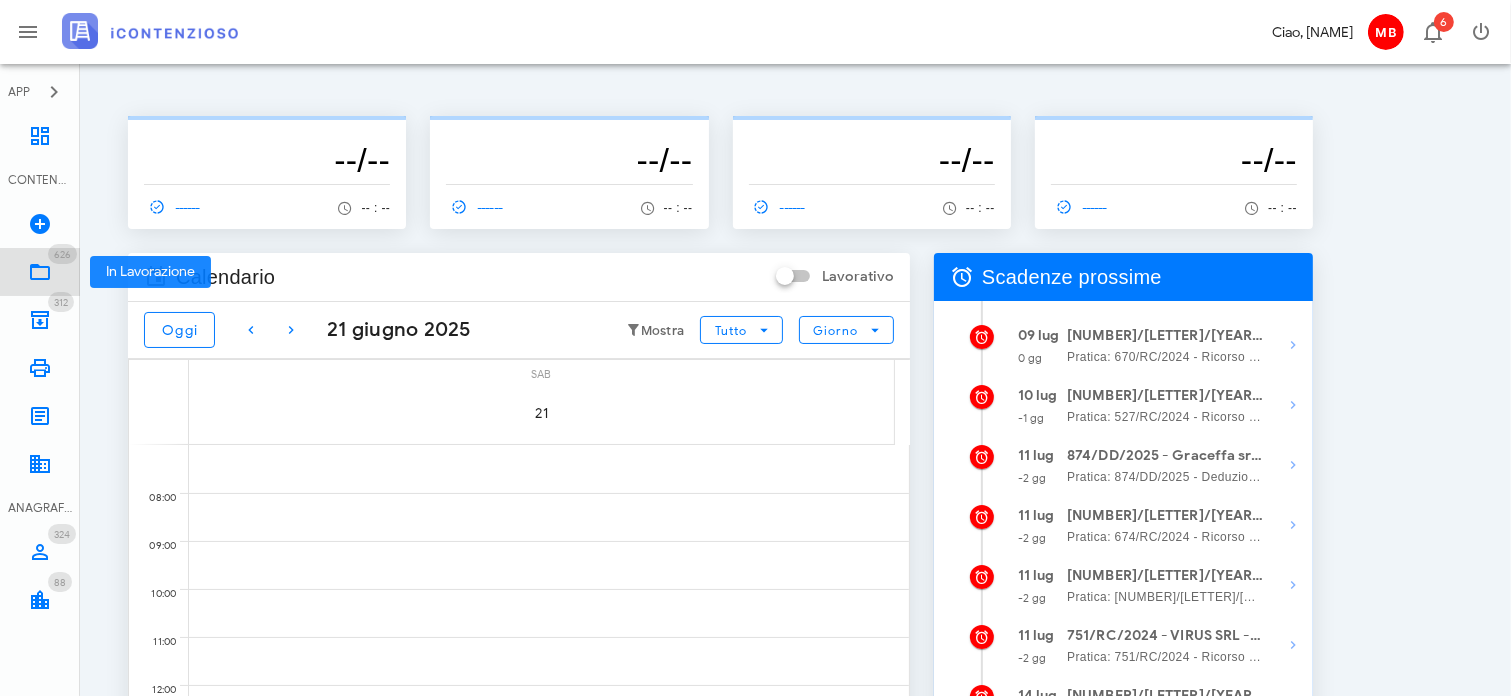 click on "626" at bounding box center (62, 254) 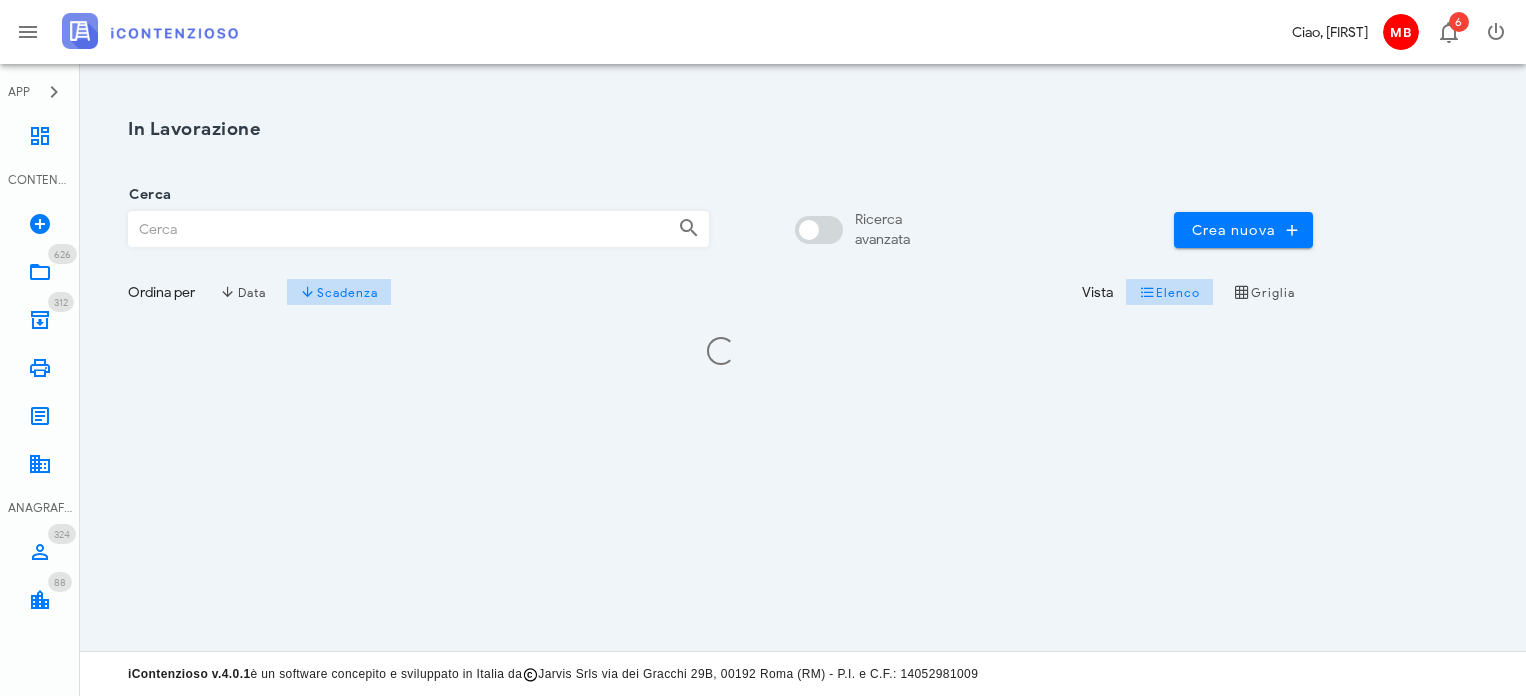 scroll, scrollTop: 0, scrollLeft: 0, axis: both 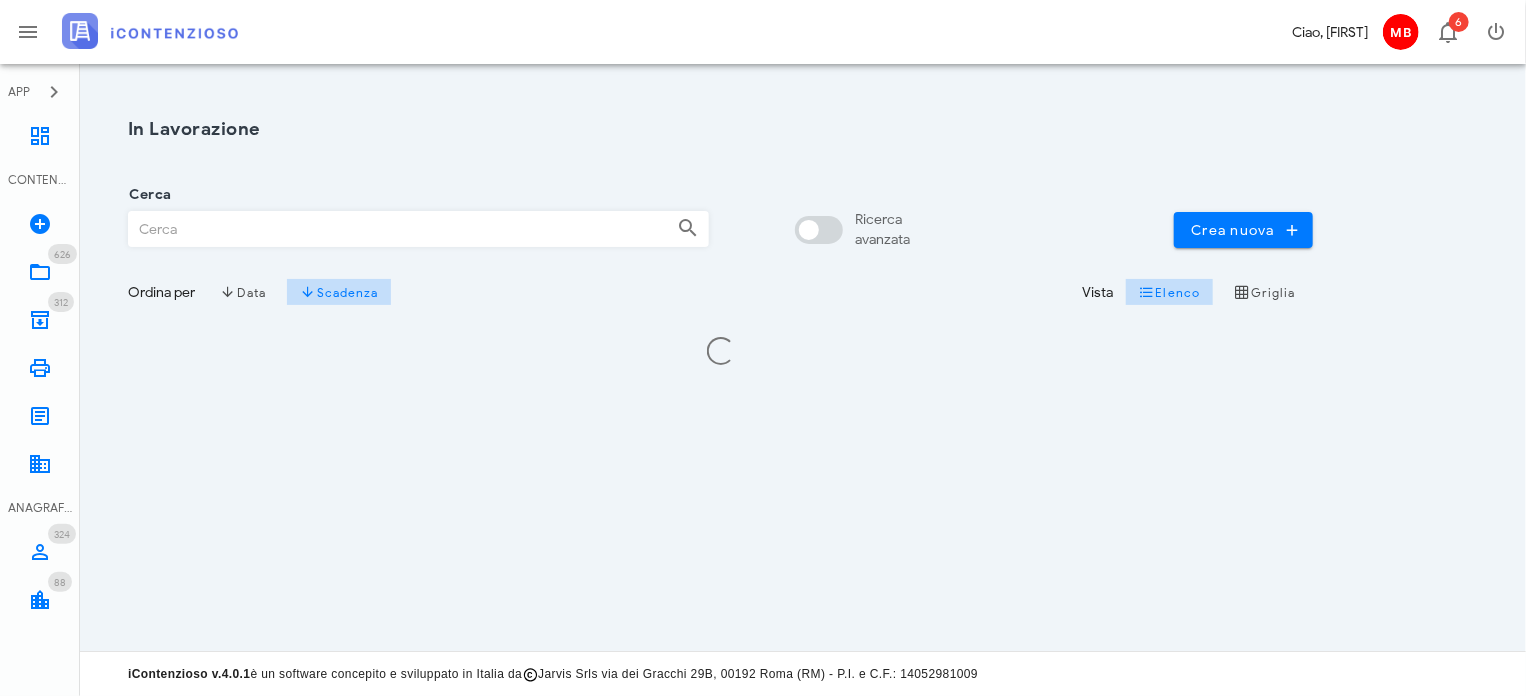 click on "Cerca" at bounding box center (395, 229) 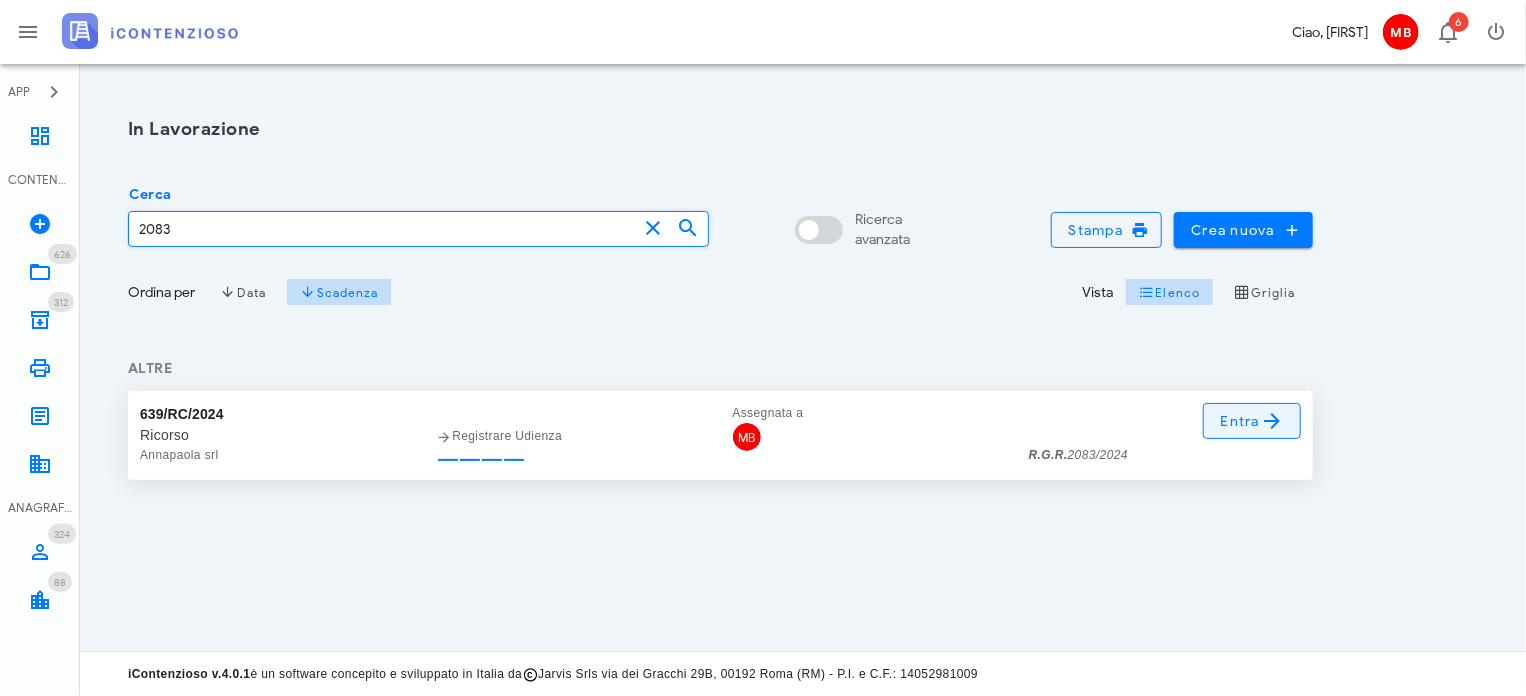 type on "2083" 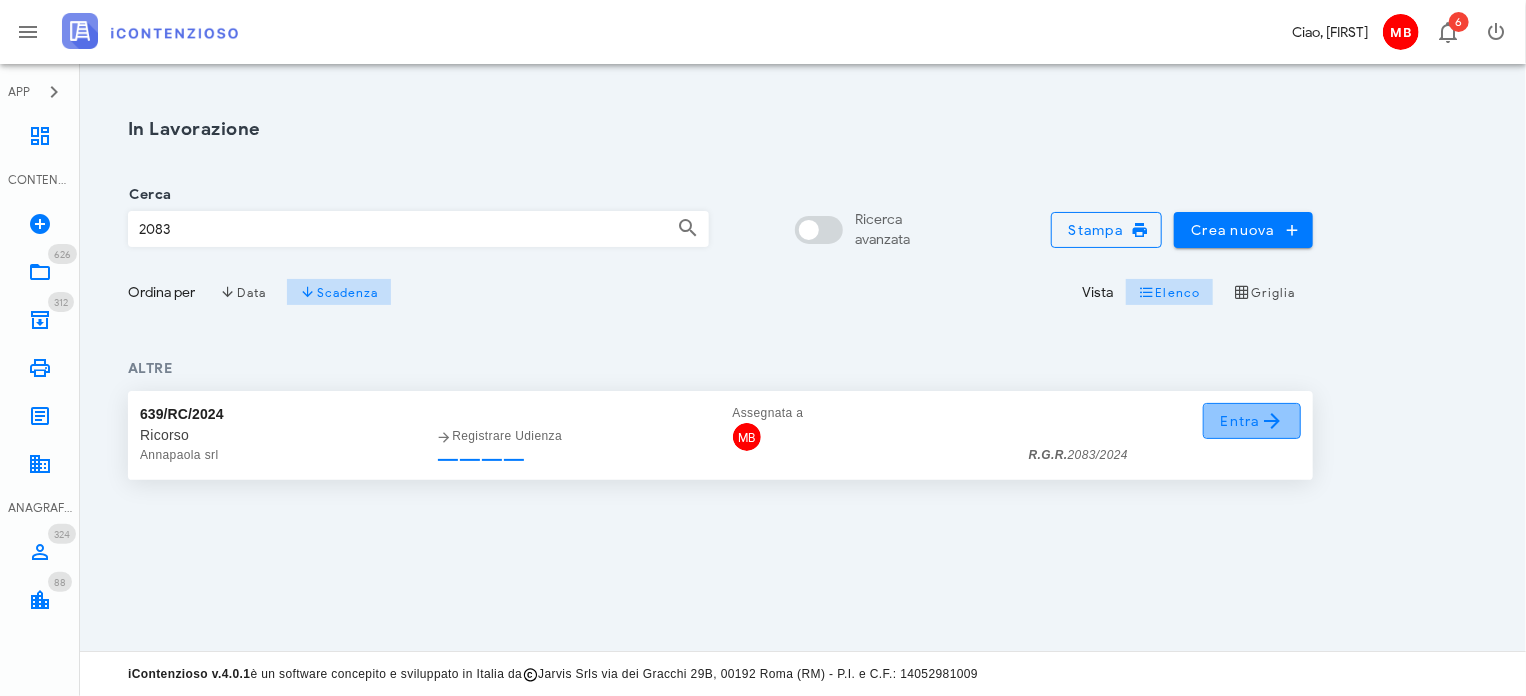 click on "Entra" at bounding box center (1252, 421) 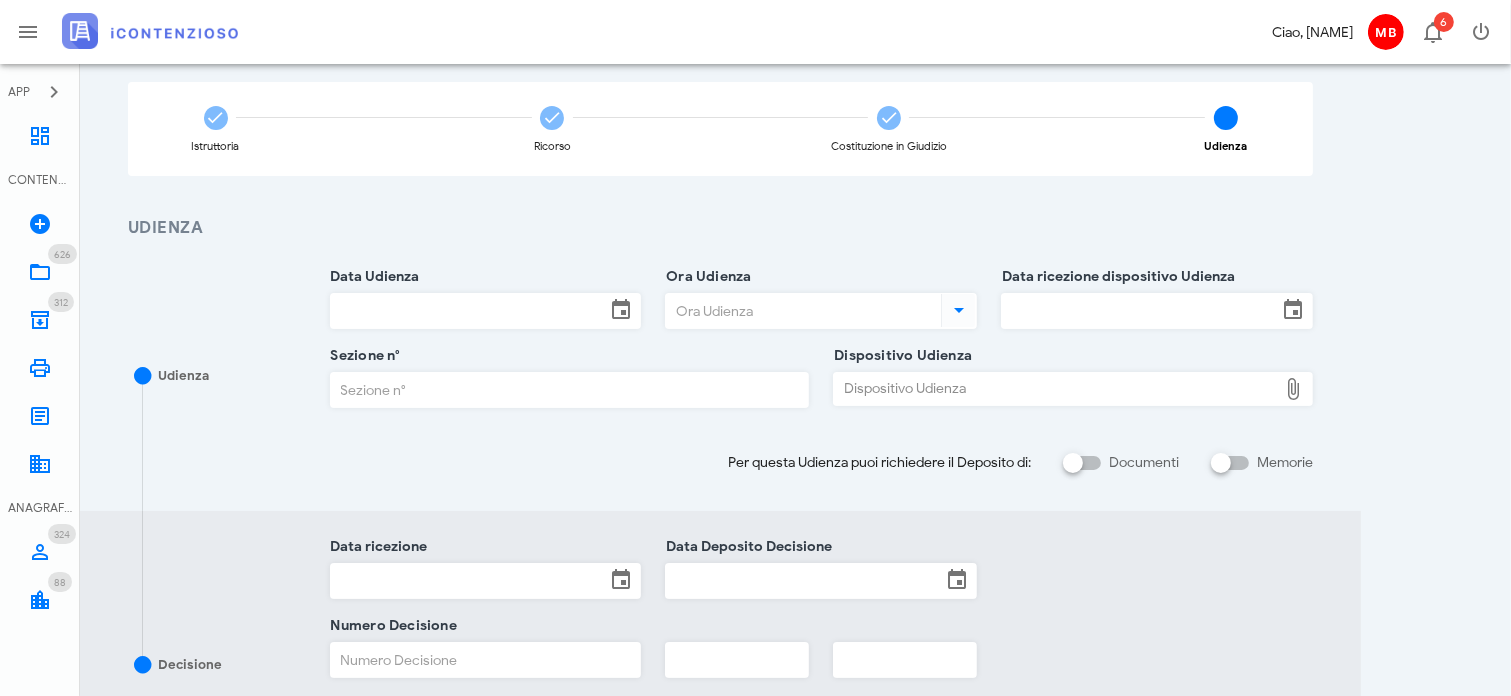 scroll, scrollTop: 300, scrollLeft: 0, axis: vertical 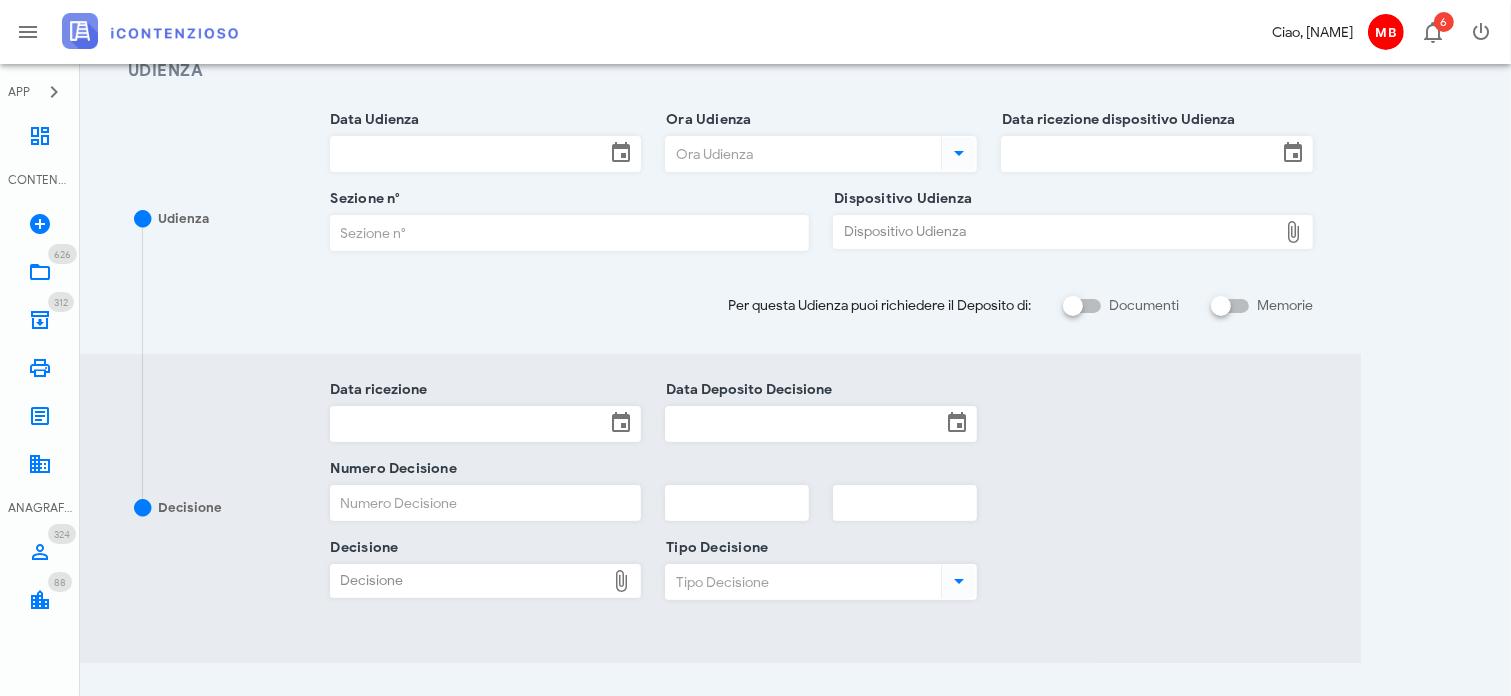 click on "Data Udienza" at bounding box center [486, 159] 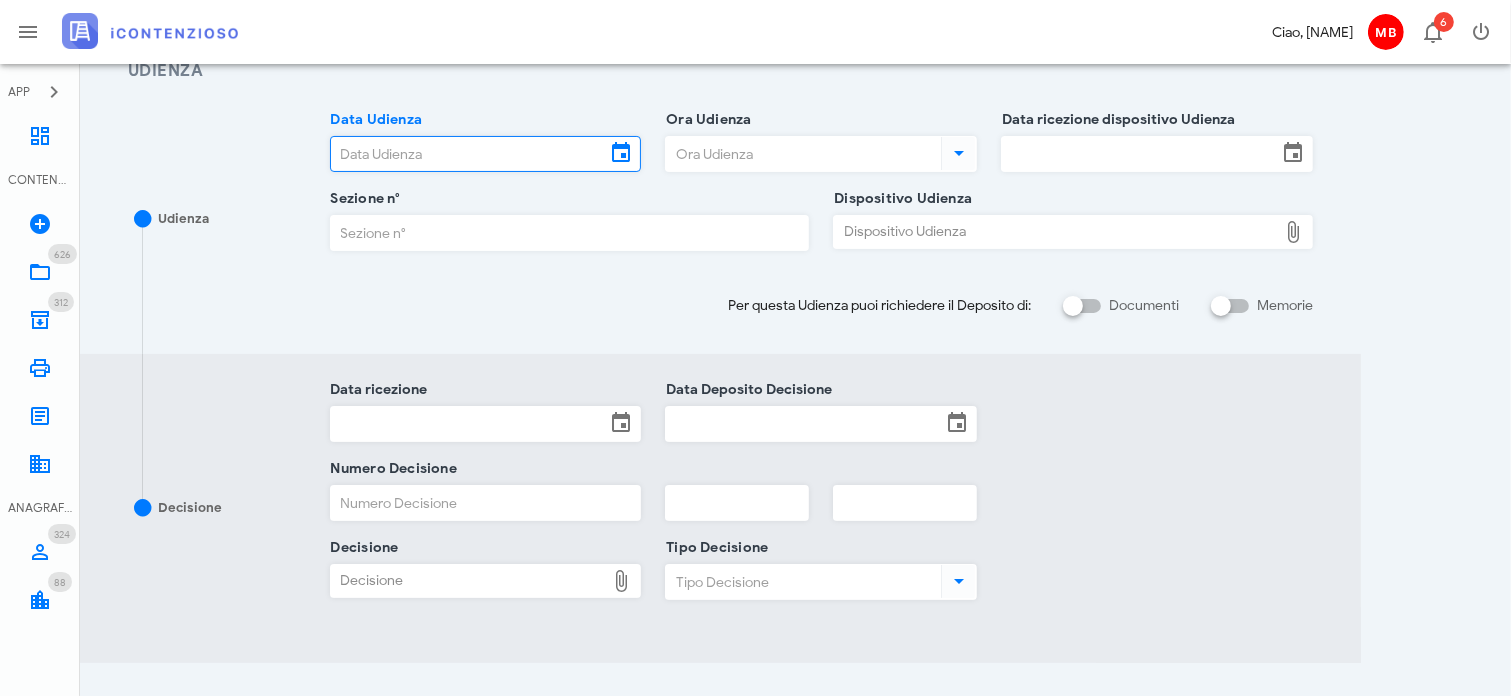 click on "Data Udienza" at bounding box center [468, 154] 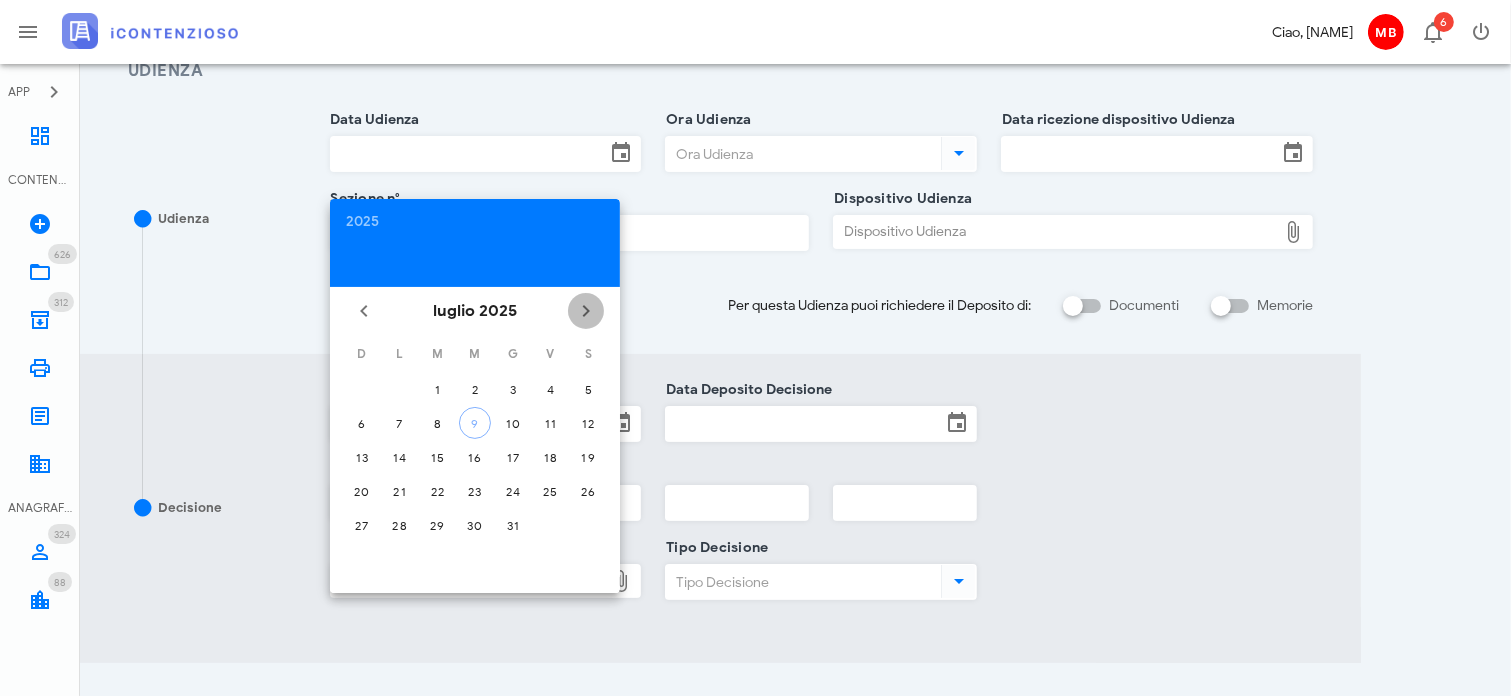 click at bounding box center (586, 311) 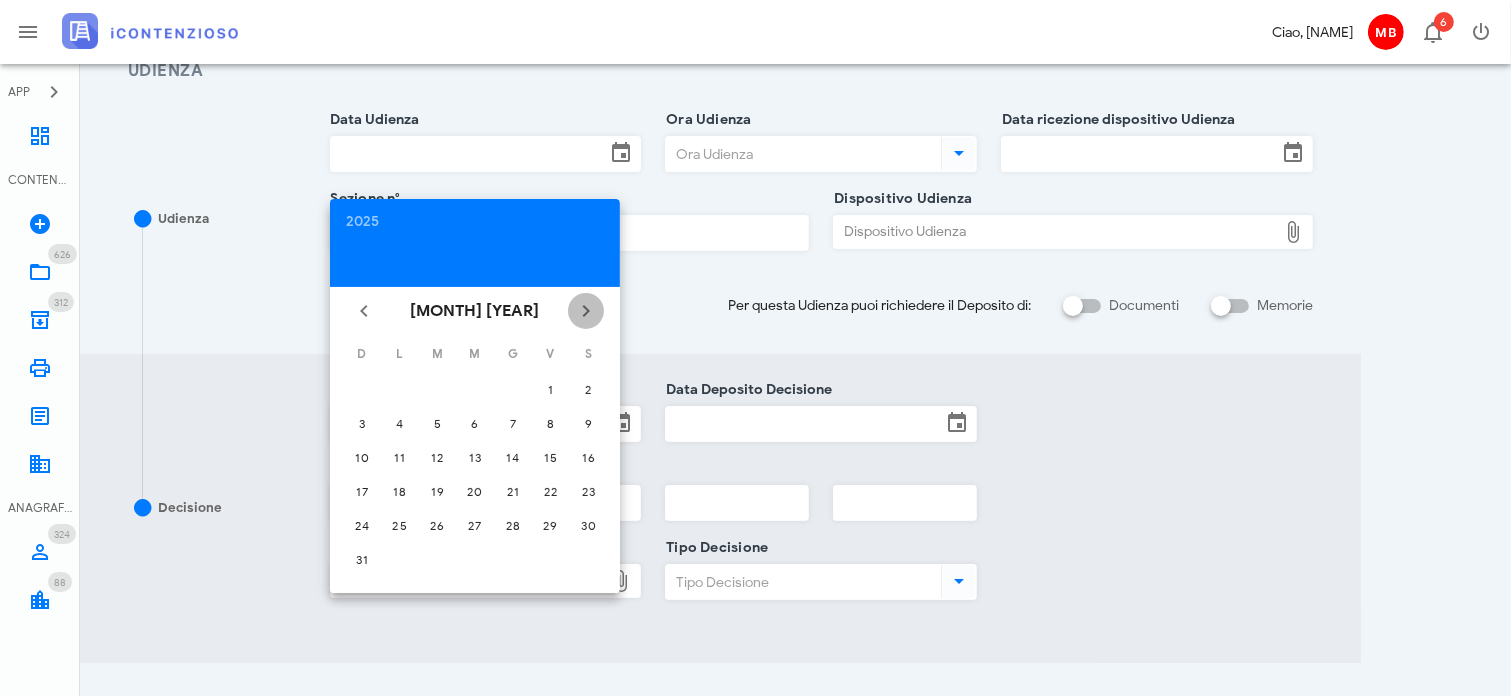 click at bounding box center (586, 311) 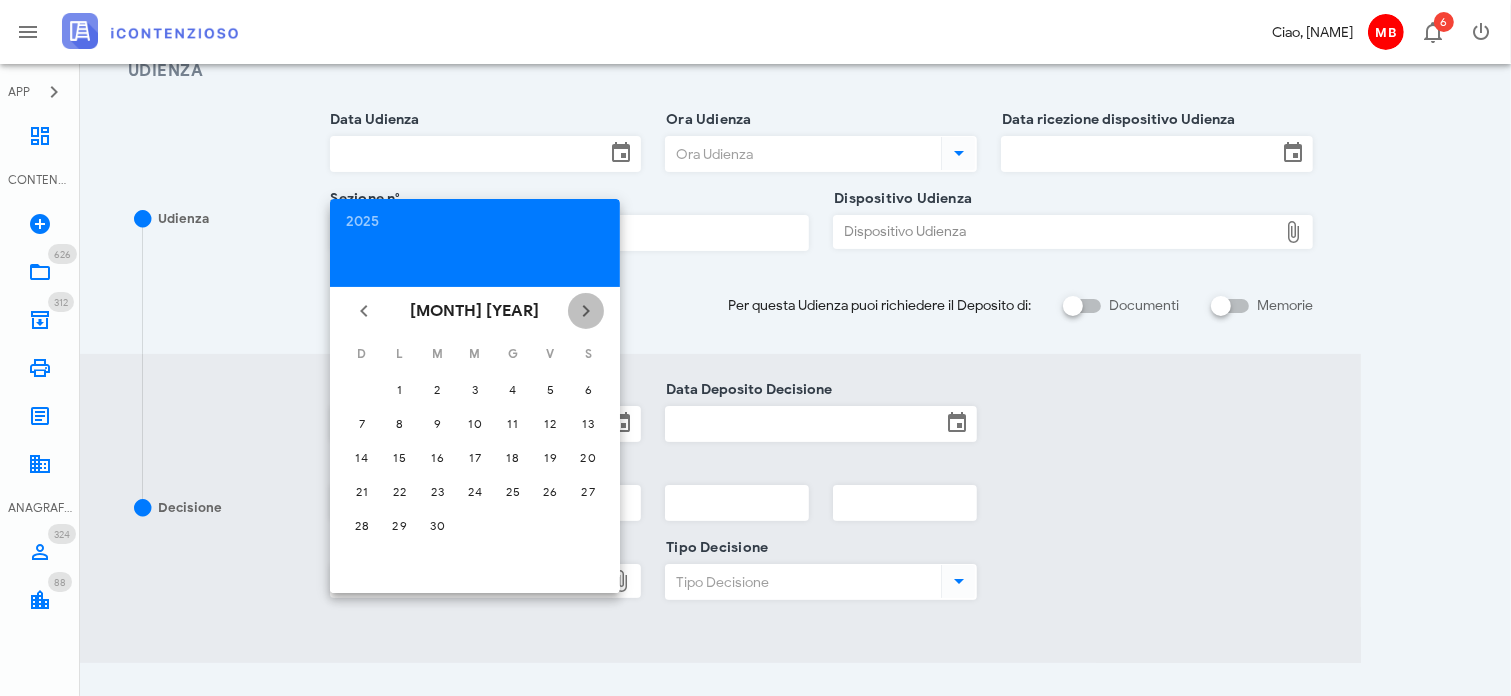 click at bounding box center (586, 311) 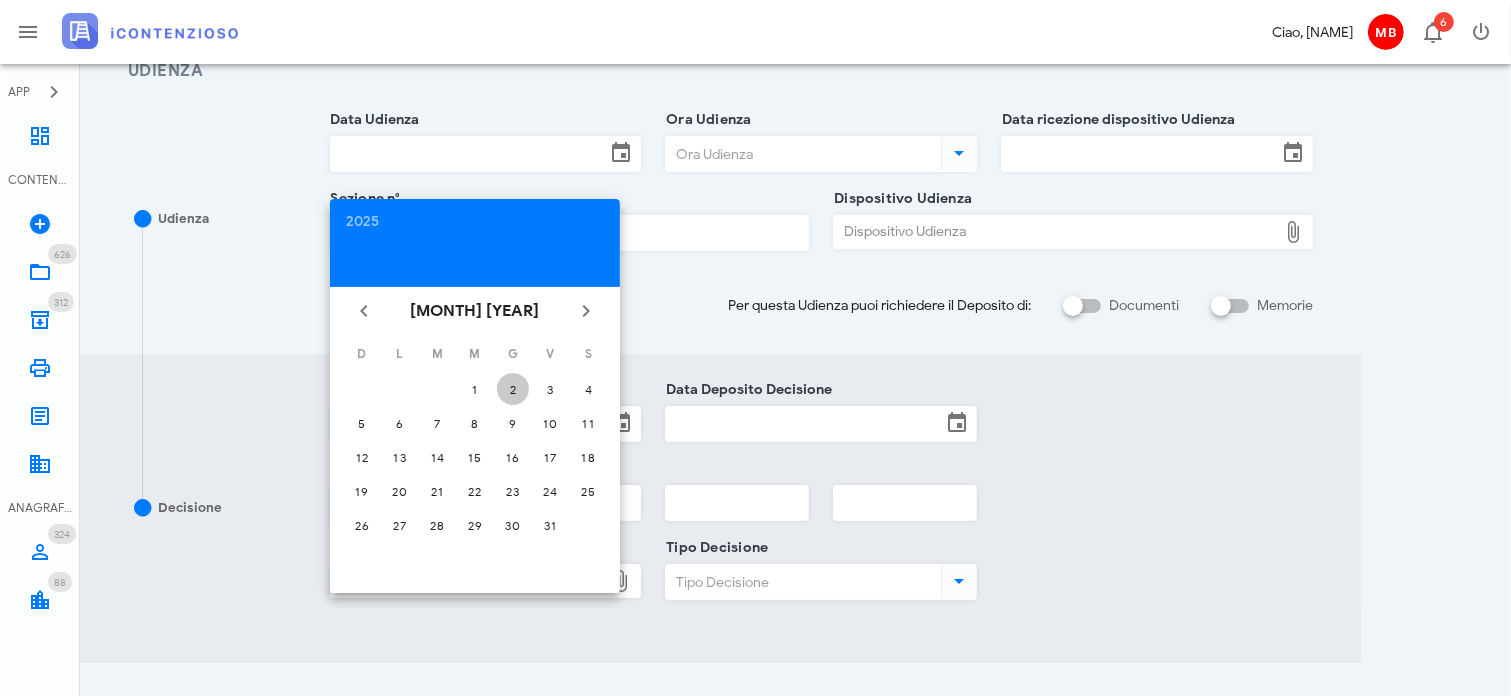 click on "2" at bounding box center (475, 389) 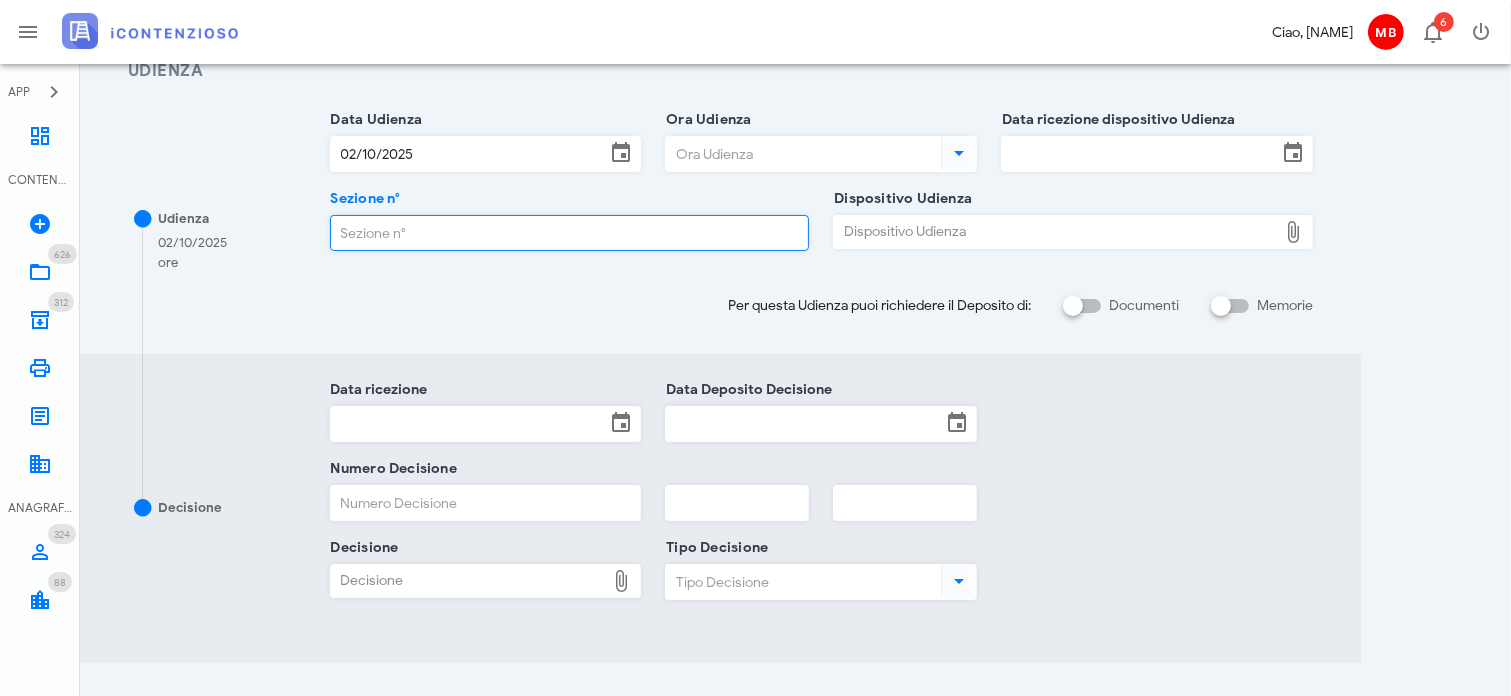 click on "Sezione n°" at bounding box center (570, 233) 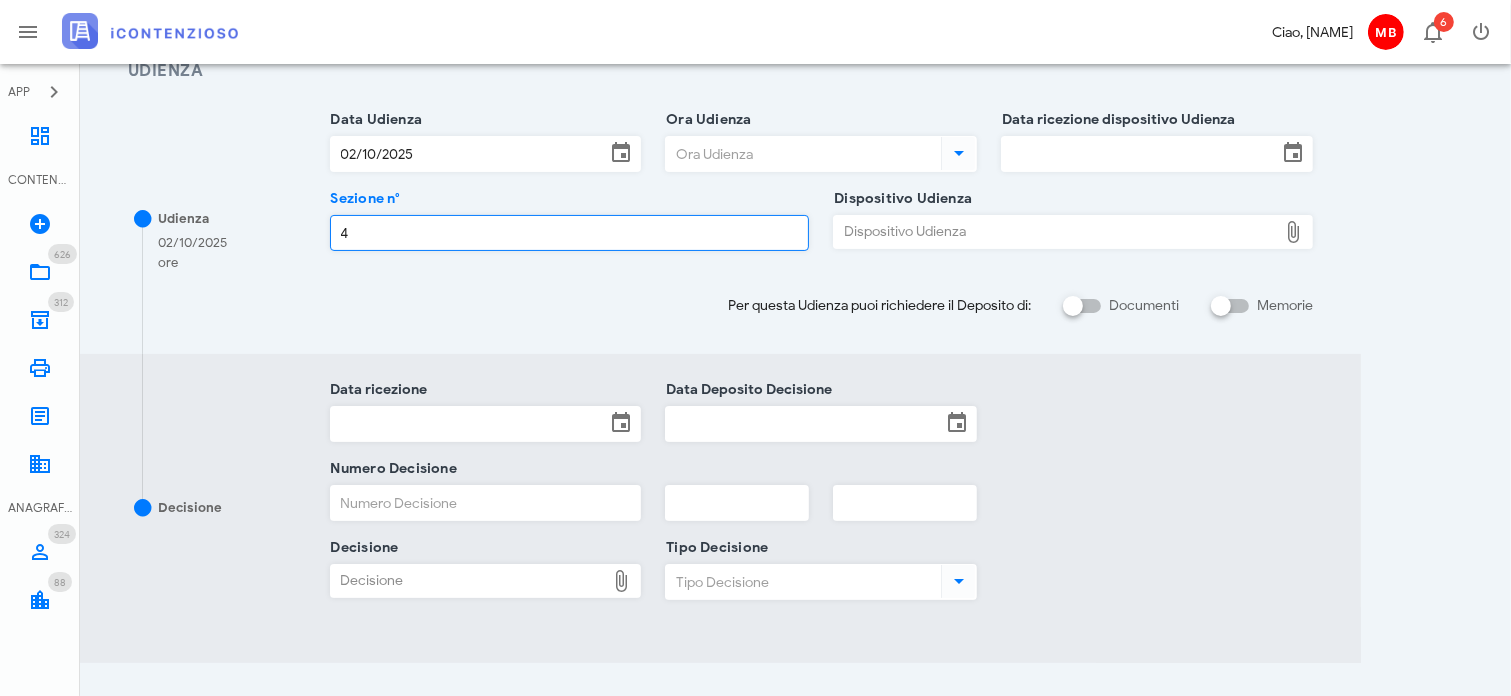 type on "4" 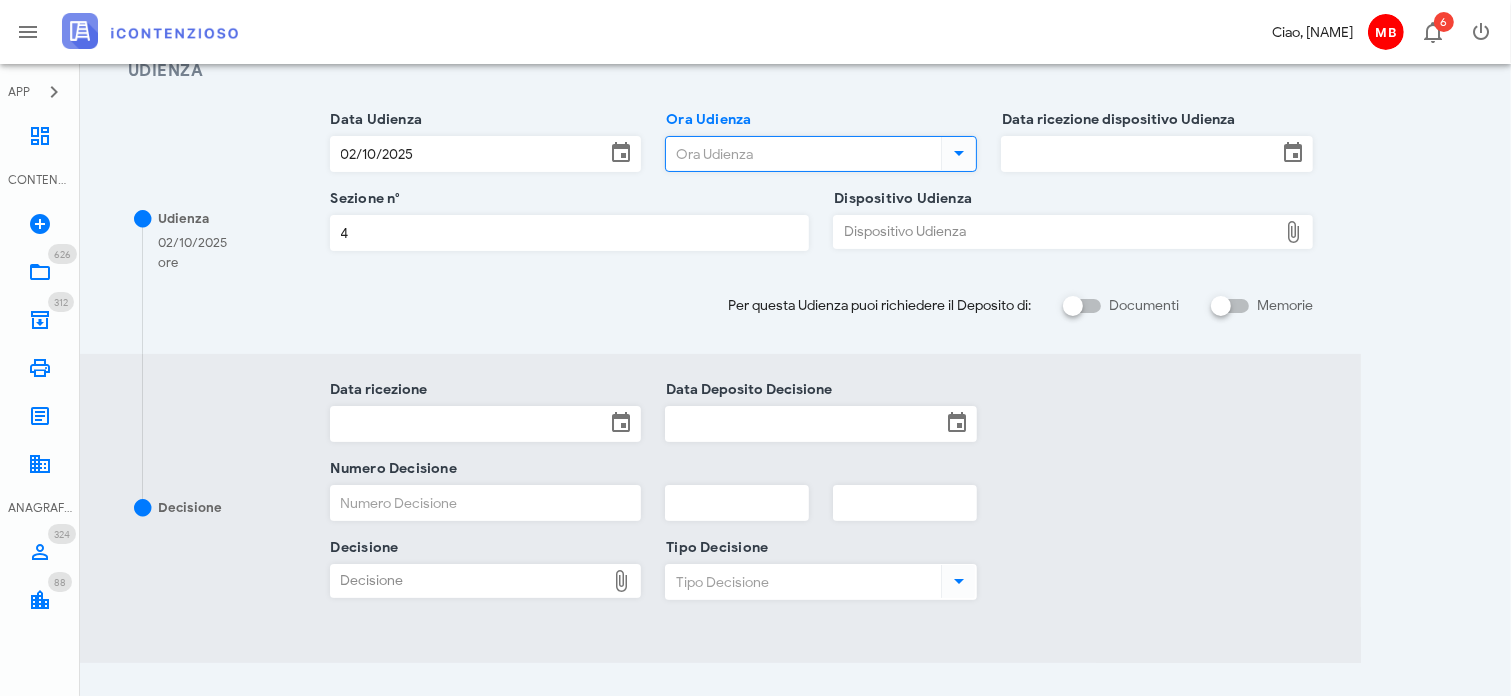 click on "Ora Udienza" at bounding box center (801, 154) 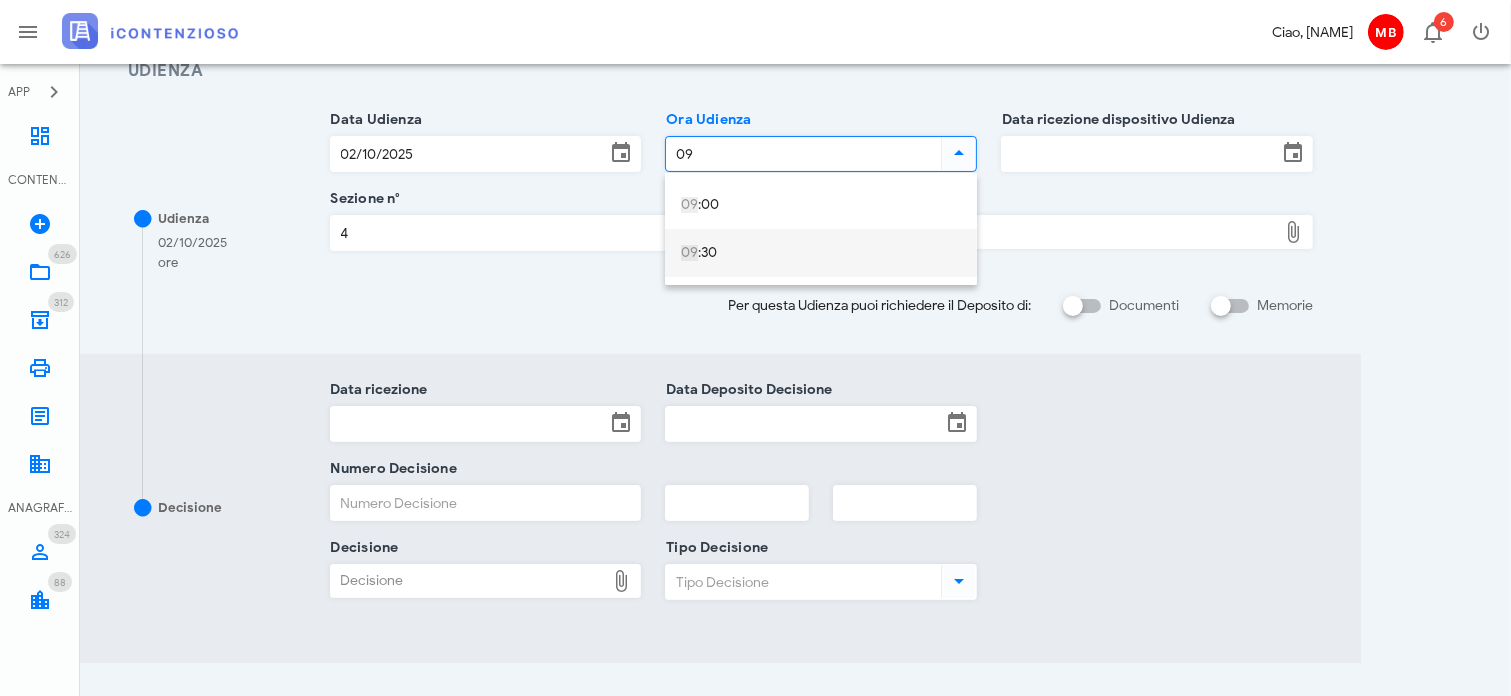 click on "09 :30" at bounding box center [821, 253] 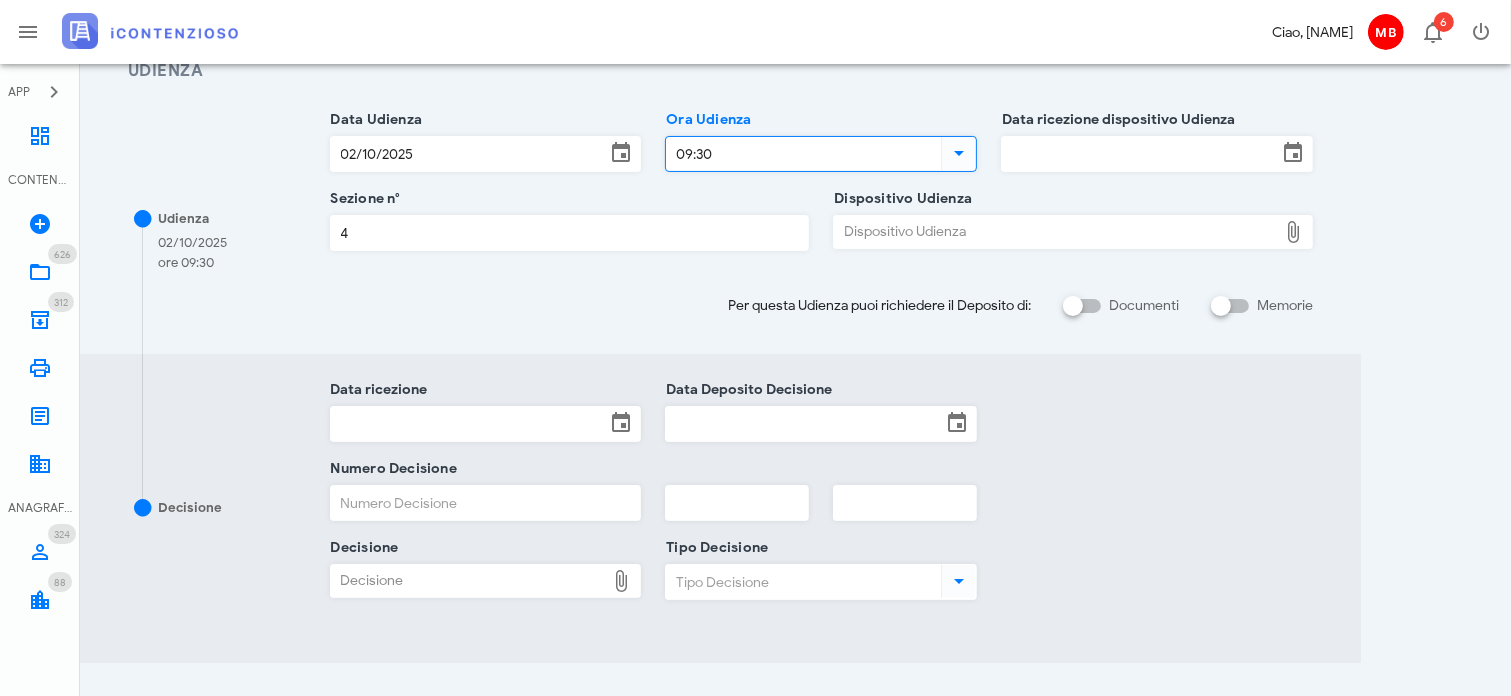 type on "09:30" 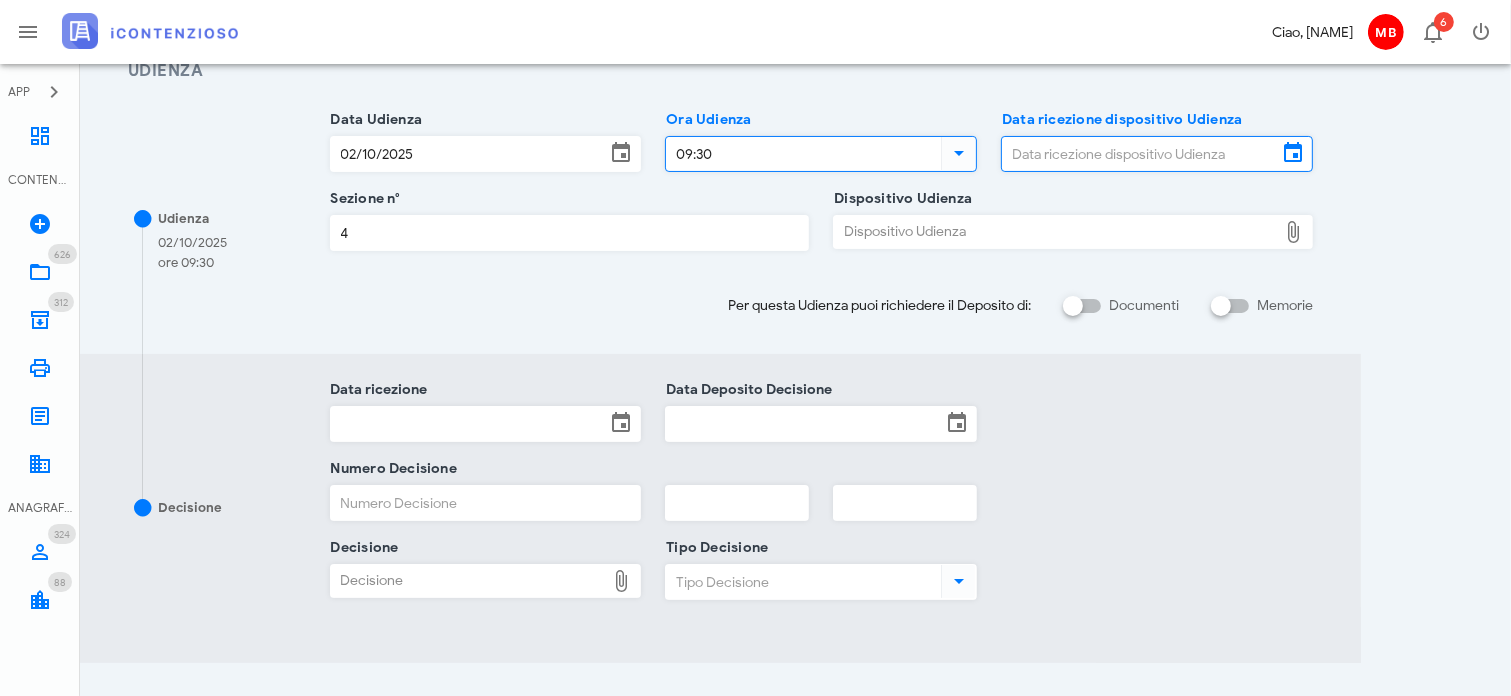 click on "Data ricezione dispositivo Udienza" at bounding box center (1139, 154) 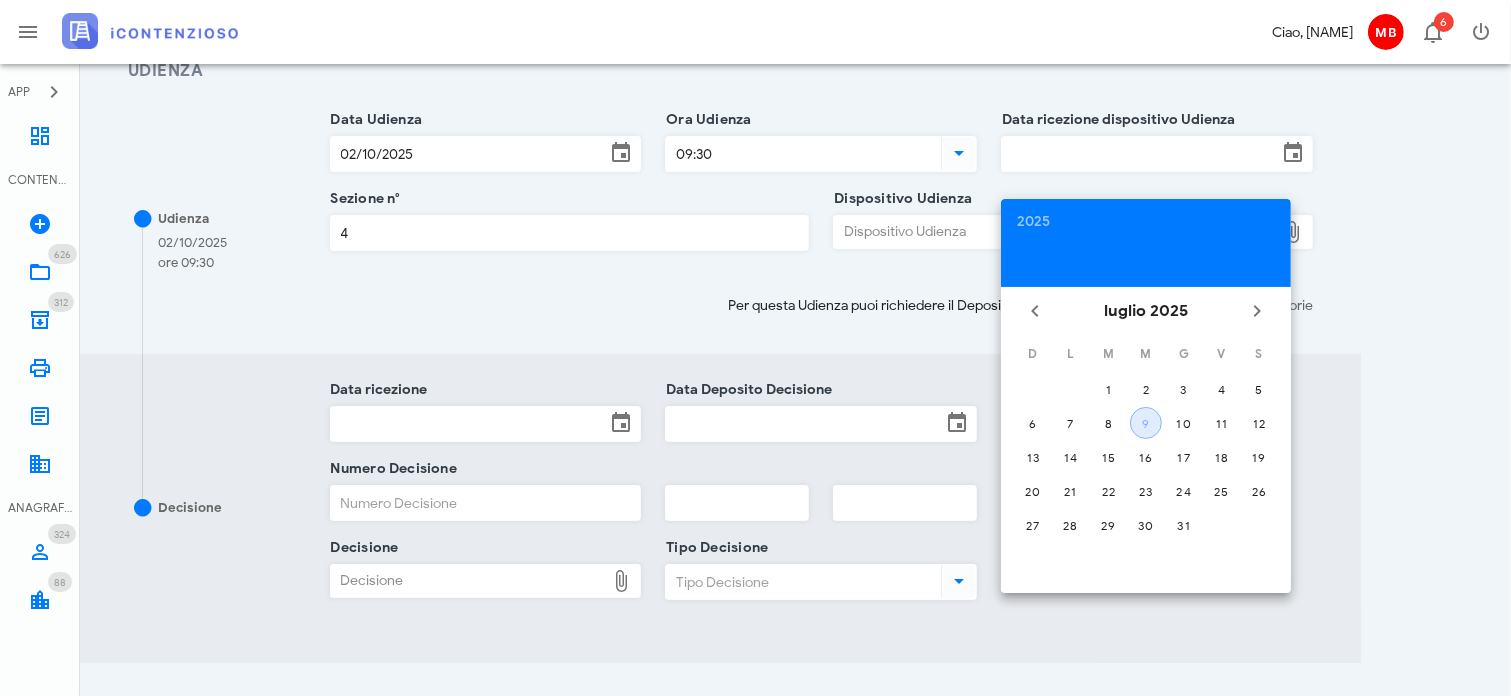 click on "9" at bounding box center [1146, 423] 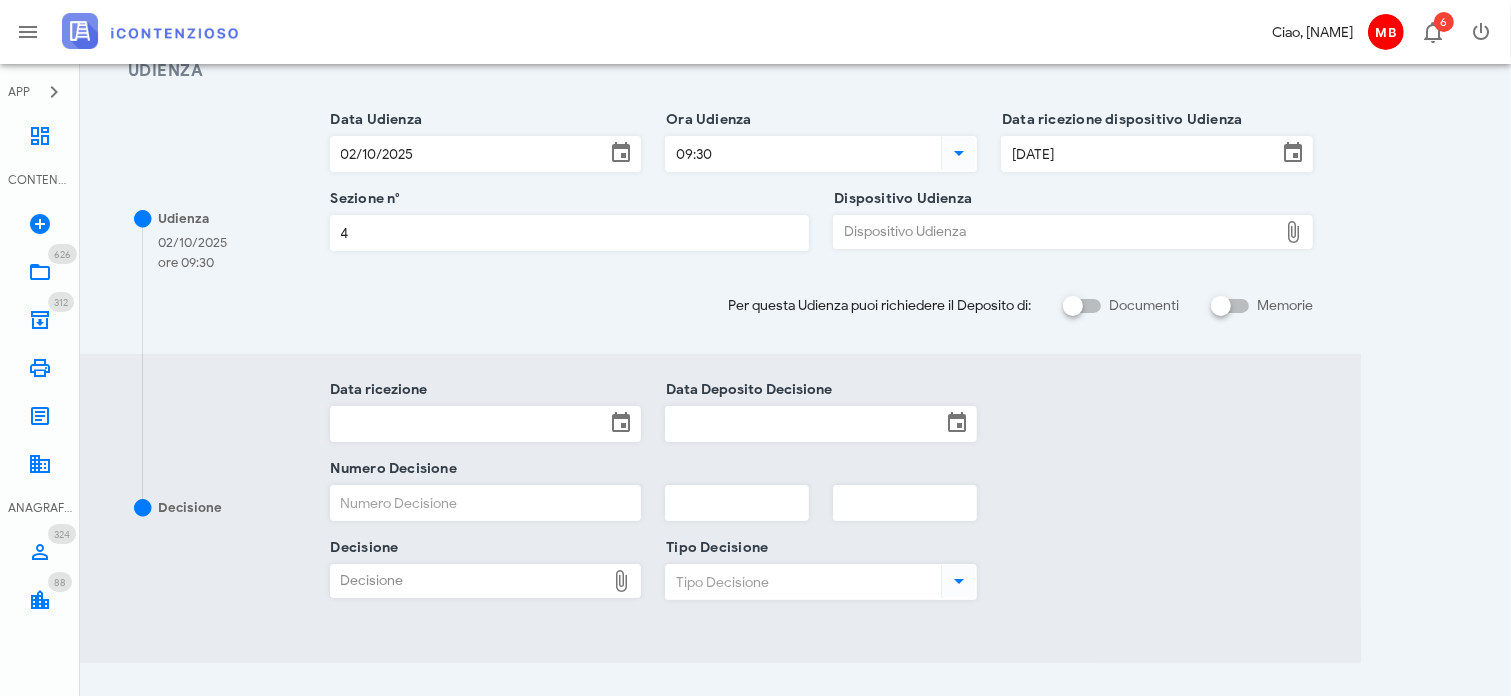 click on "Dispositivo Udienza" at bounding box center [1055, 232] 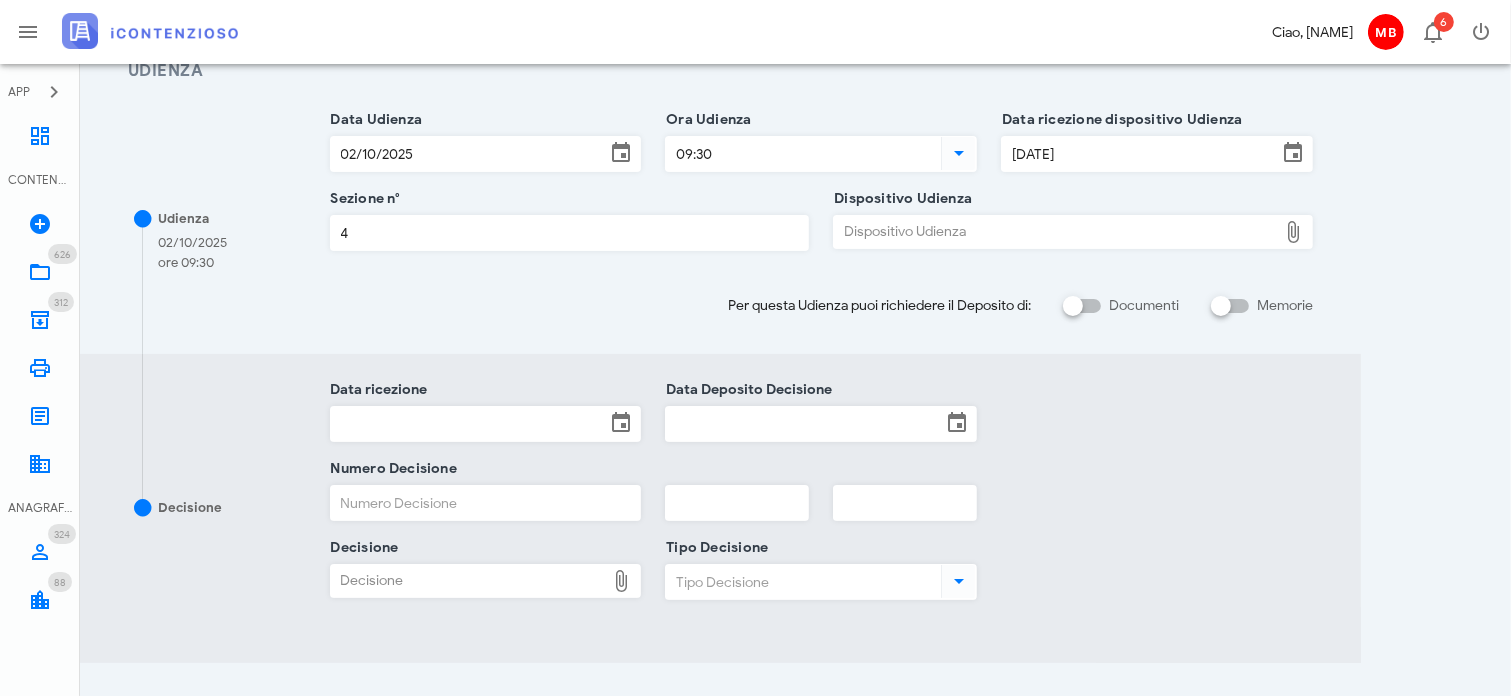 type on "C:\fakepath\AvvTratt___2083_2024.pdf" 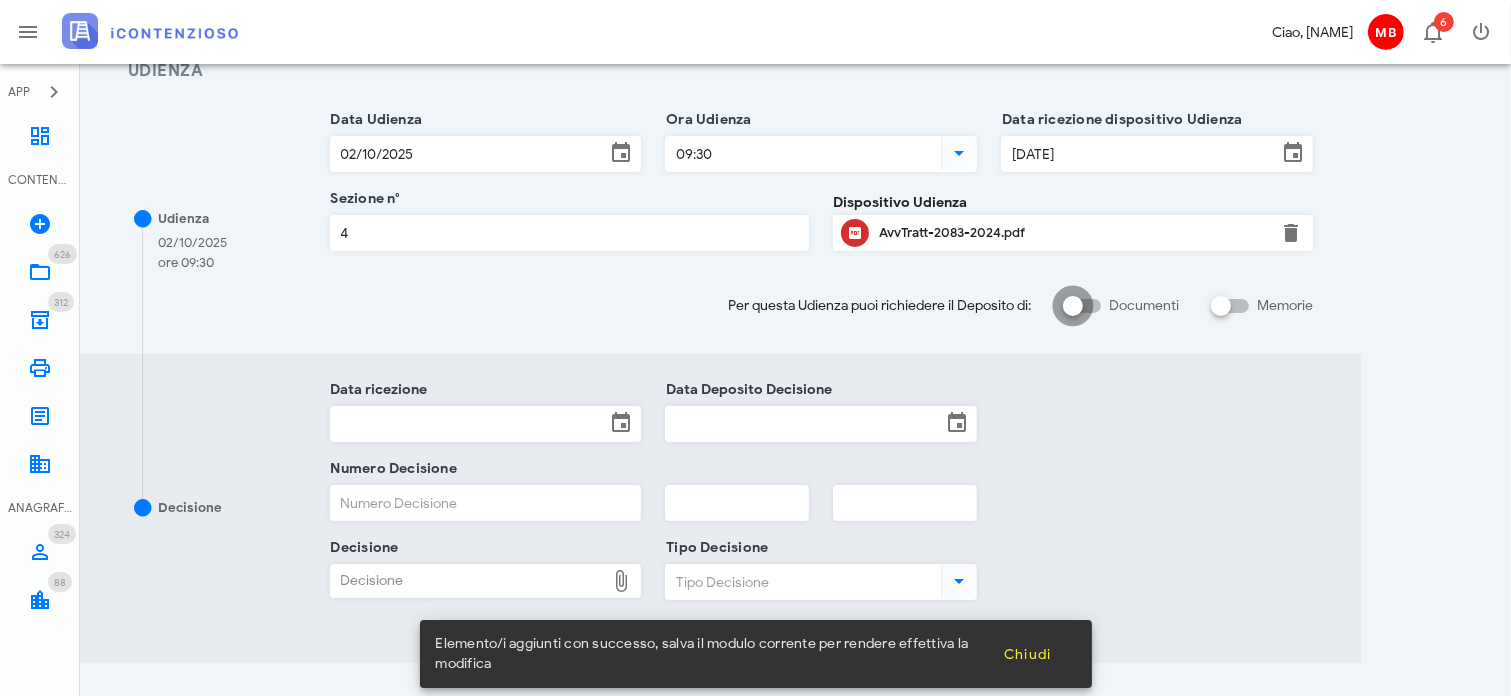 click at bounding box center [1073, 306] 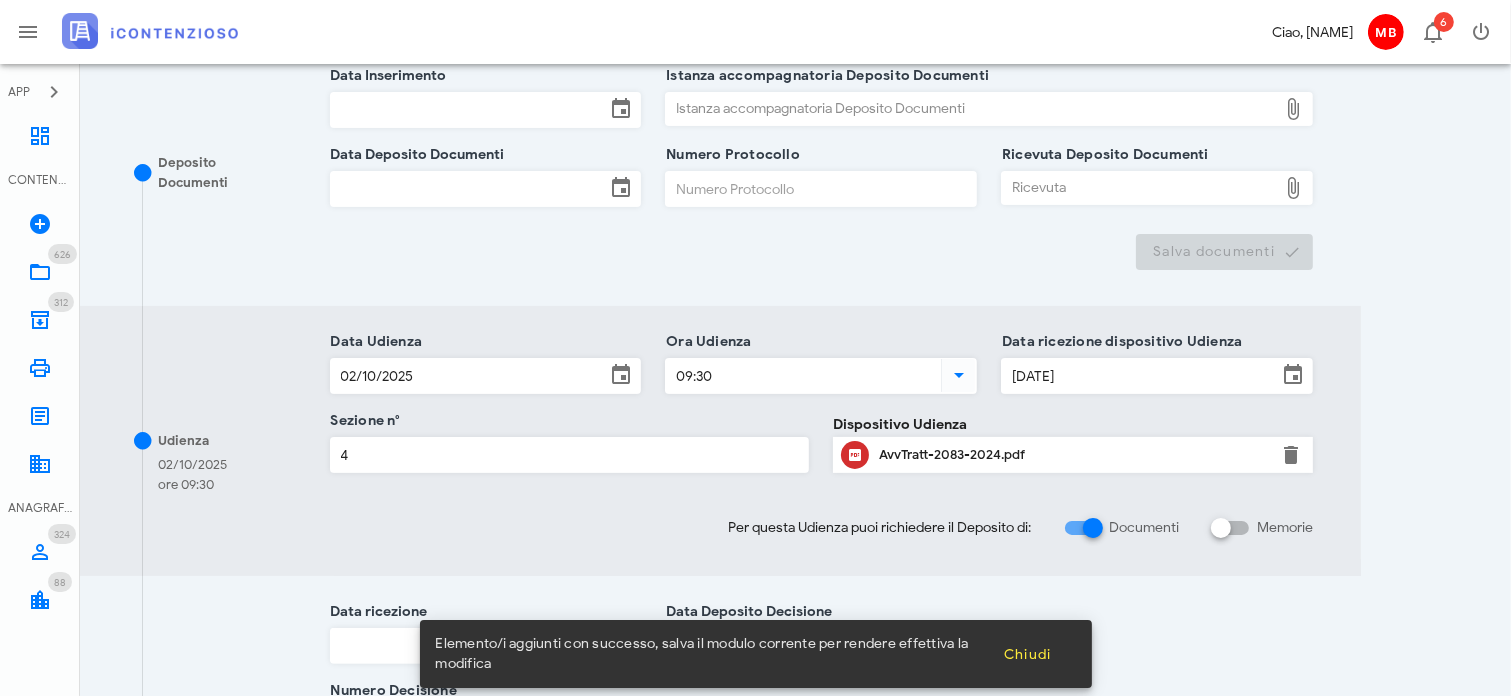 scroll, scrollTop: 600, scrollLeft: 0, axis: vertical 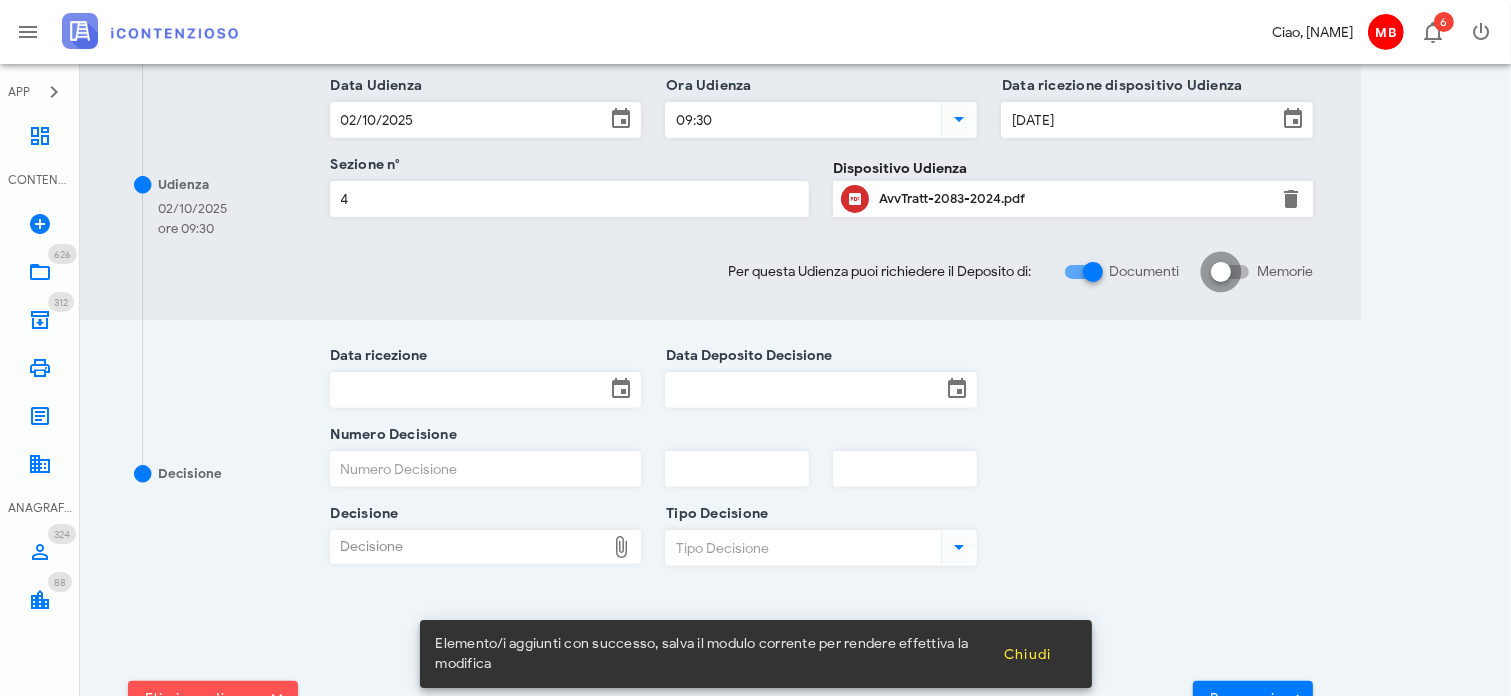click at bounding box center (1221, 272) 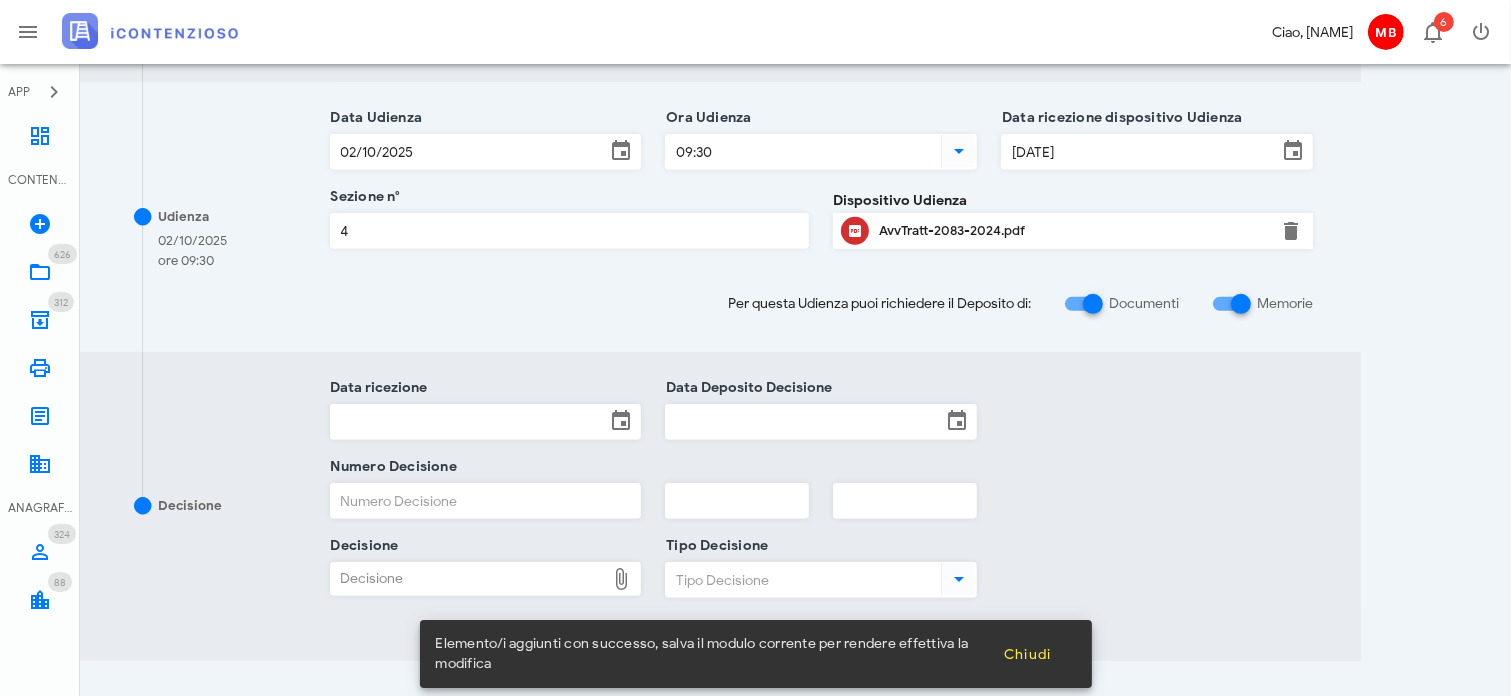 scroll, scrollTop: 1000, scrollLeft: 0, axis: vertical 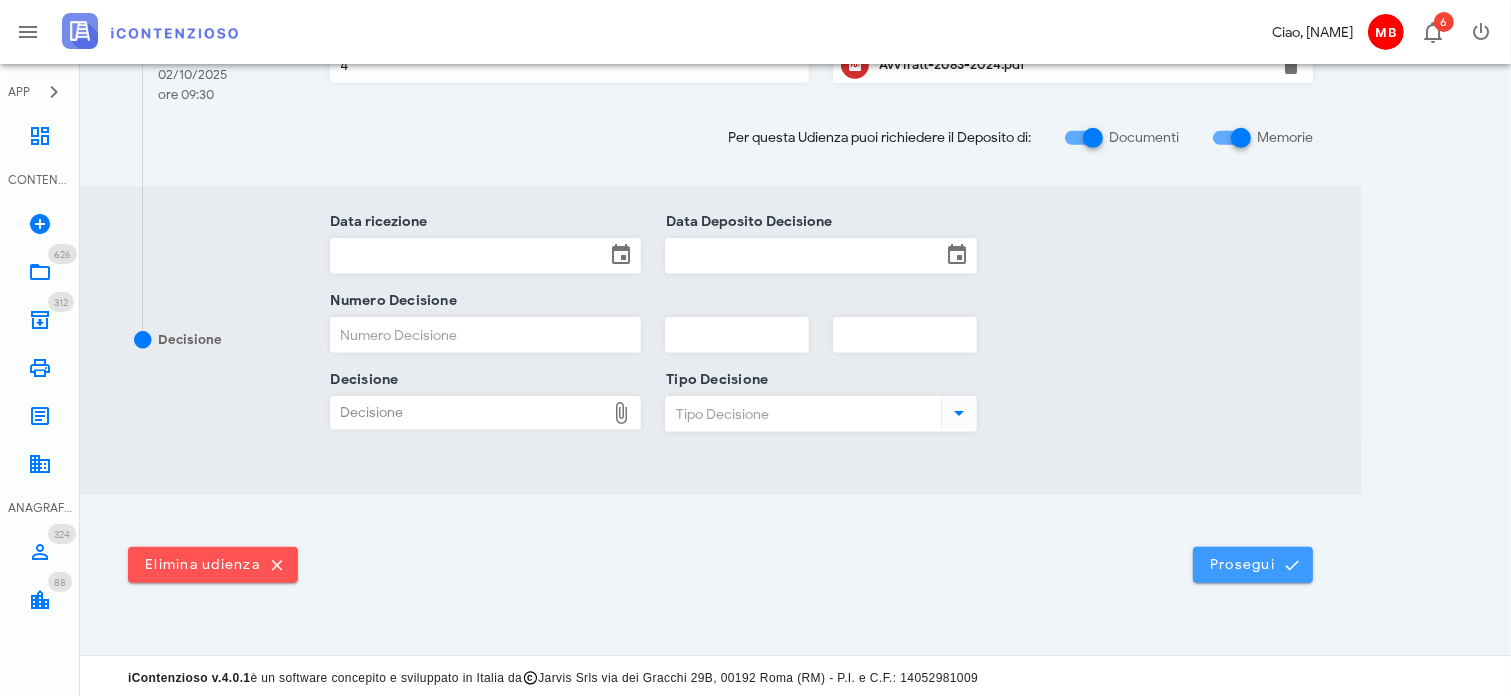 click on "Prosegui" at bounding box center (1253, 565) 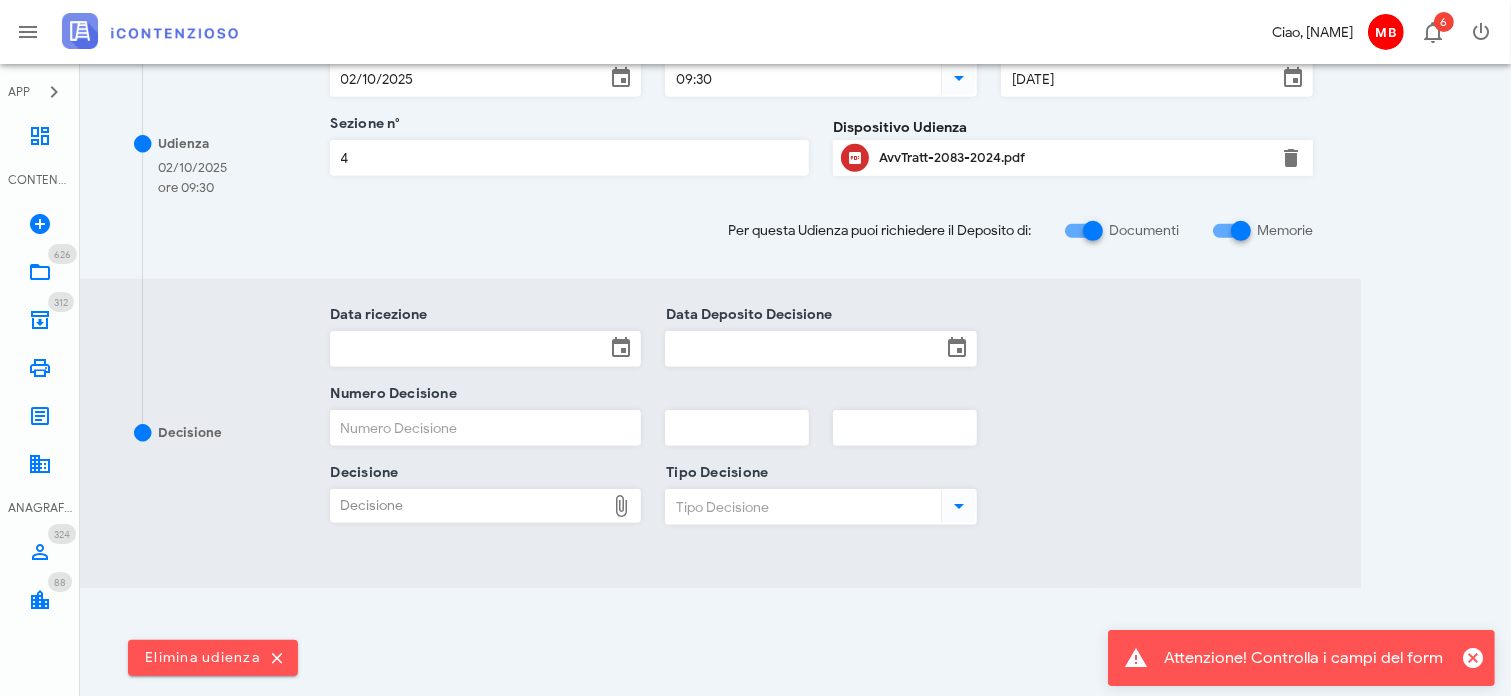 scroll, scrollTop: 1000, scrollLeft: 0, axis: vertical 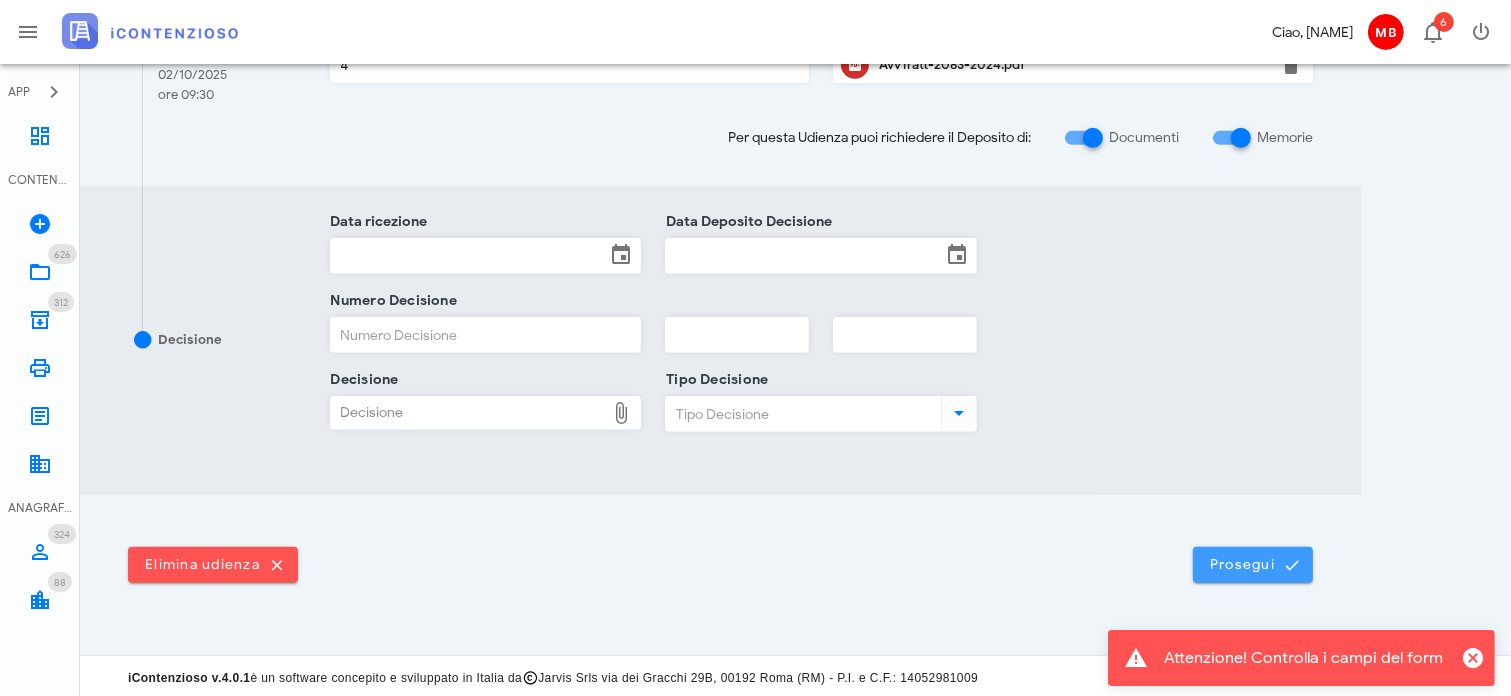 click on "Prosegui" at bounding box center (1253, 565) 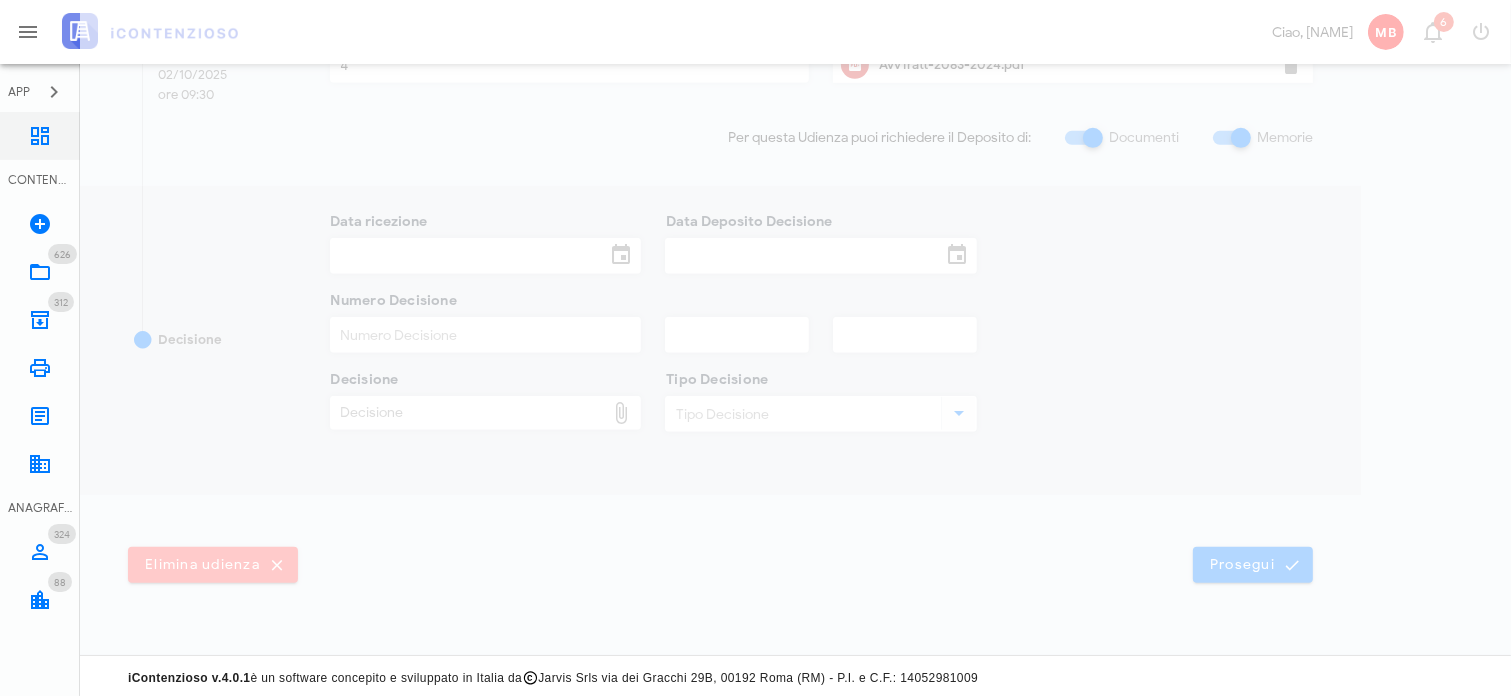 scroll, scrollTop: 0, scrollLeft: 0, axis: both 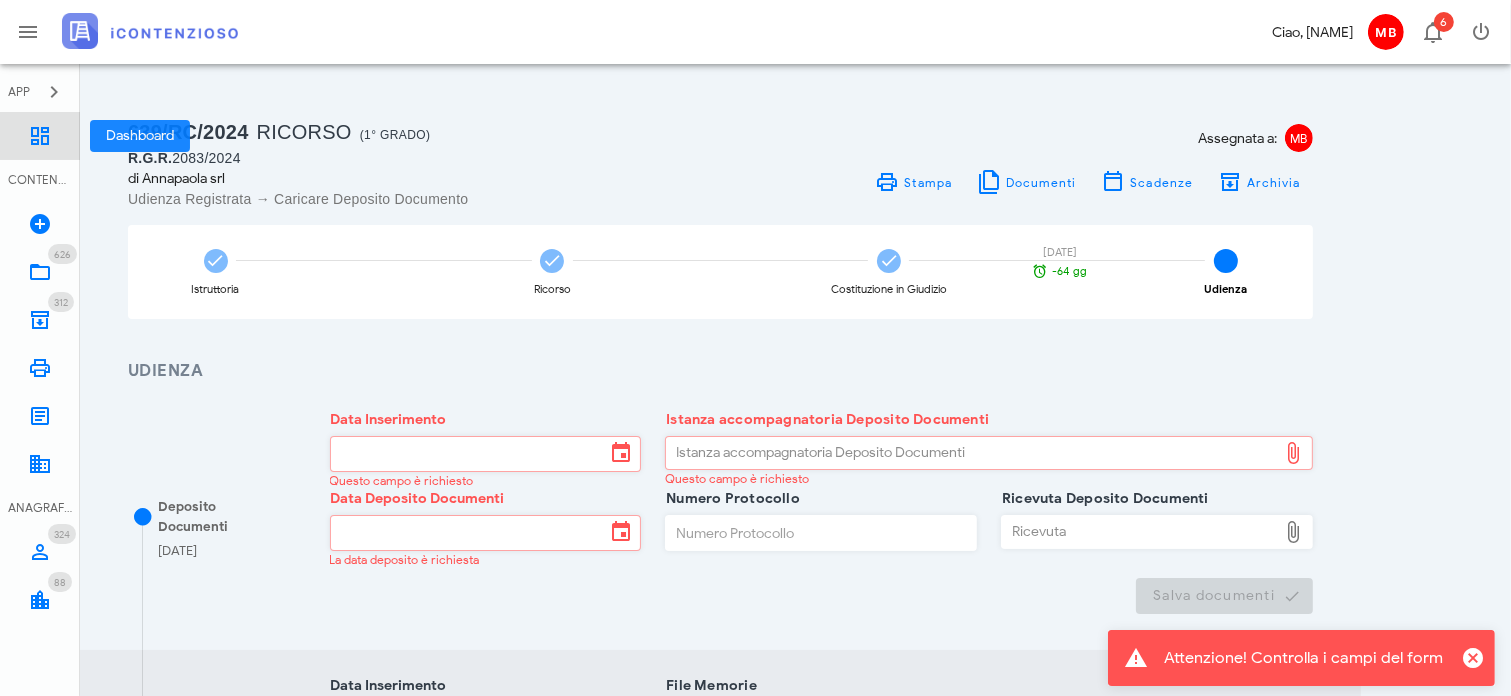 click at bounding box center [40, 136] 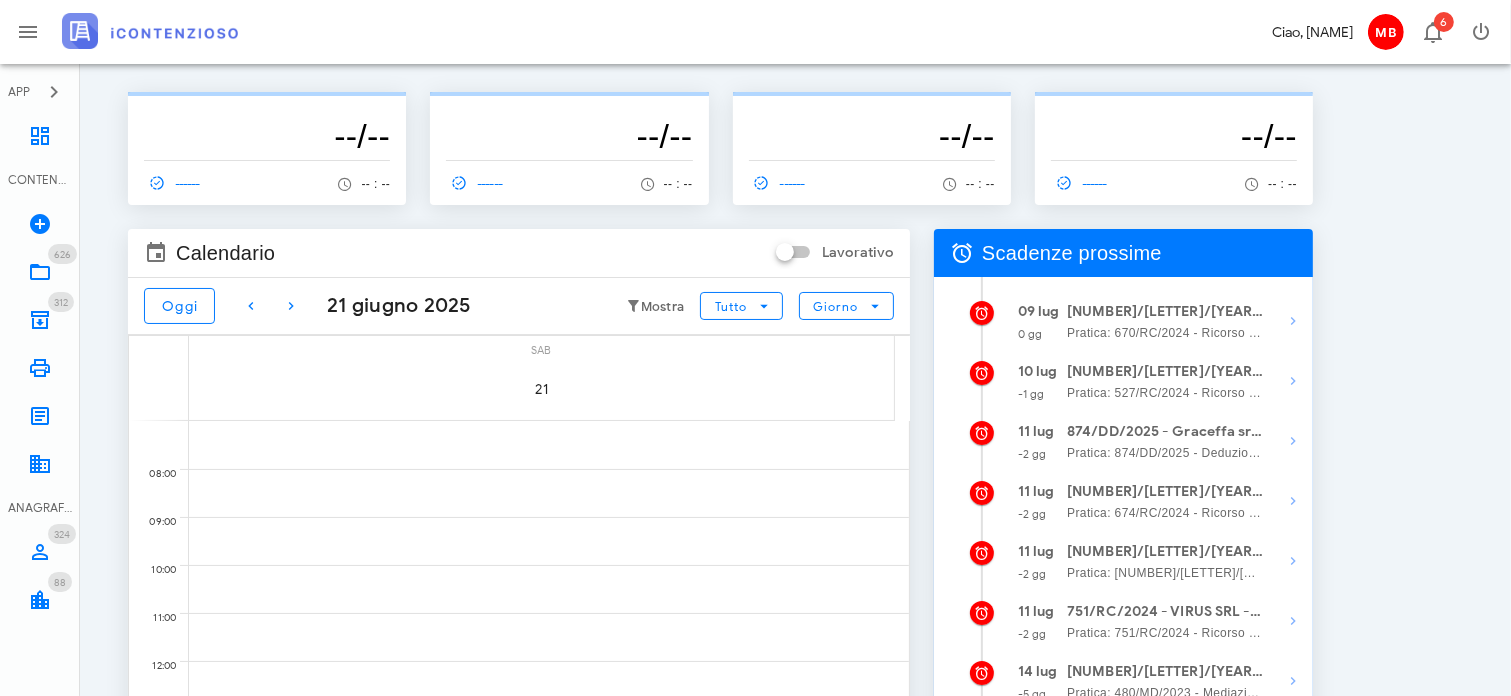 scroll, scrollTop: 0, scrollLeft: 0, axis: both 